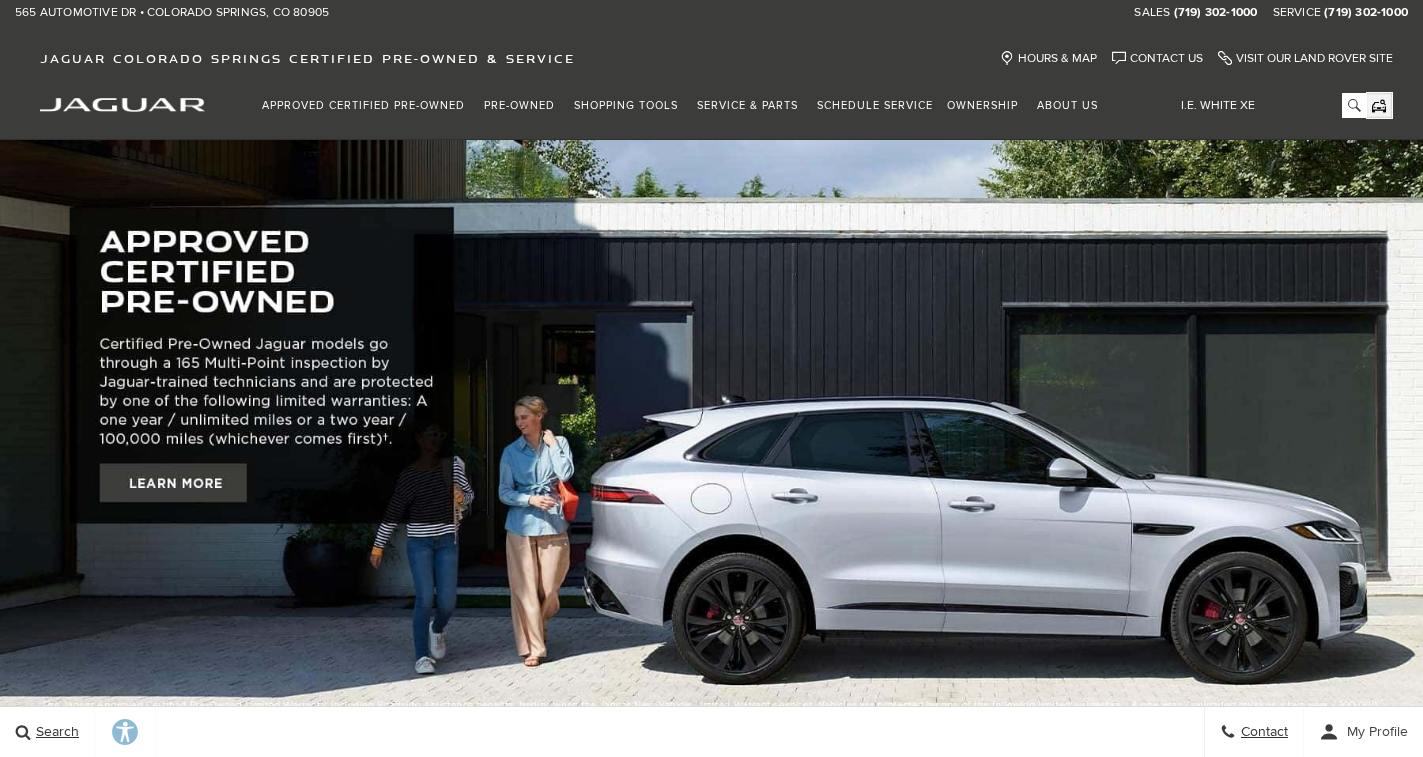 scroll, scrollTop: 0, scrollLeft: 0, axis: both 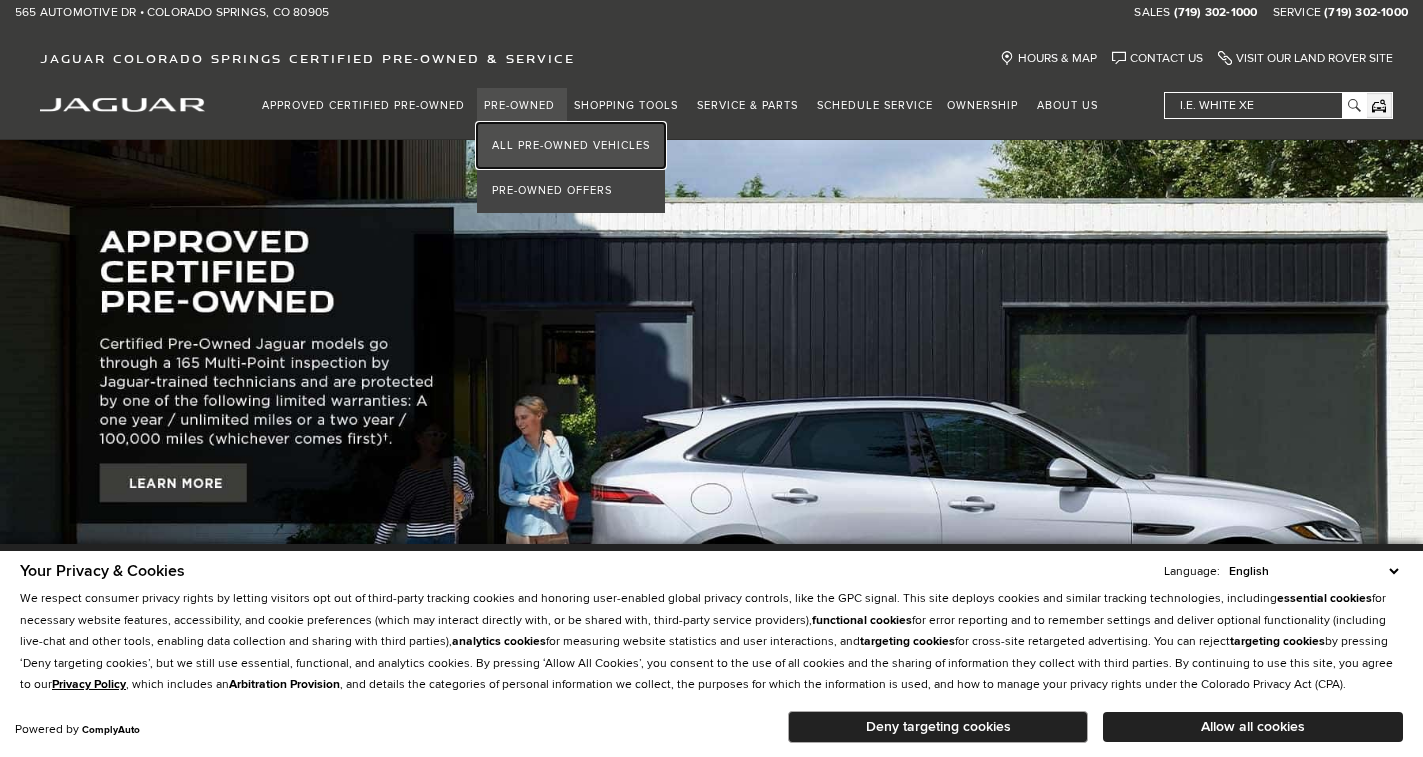 click on "All Pre-Owned Vehicles" at bounding box center (571, 145) 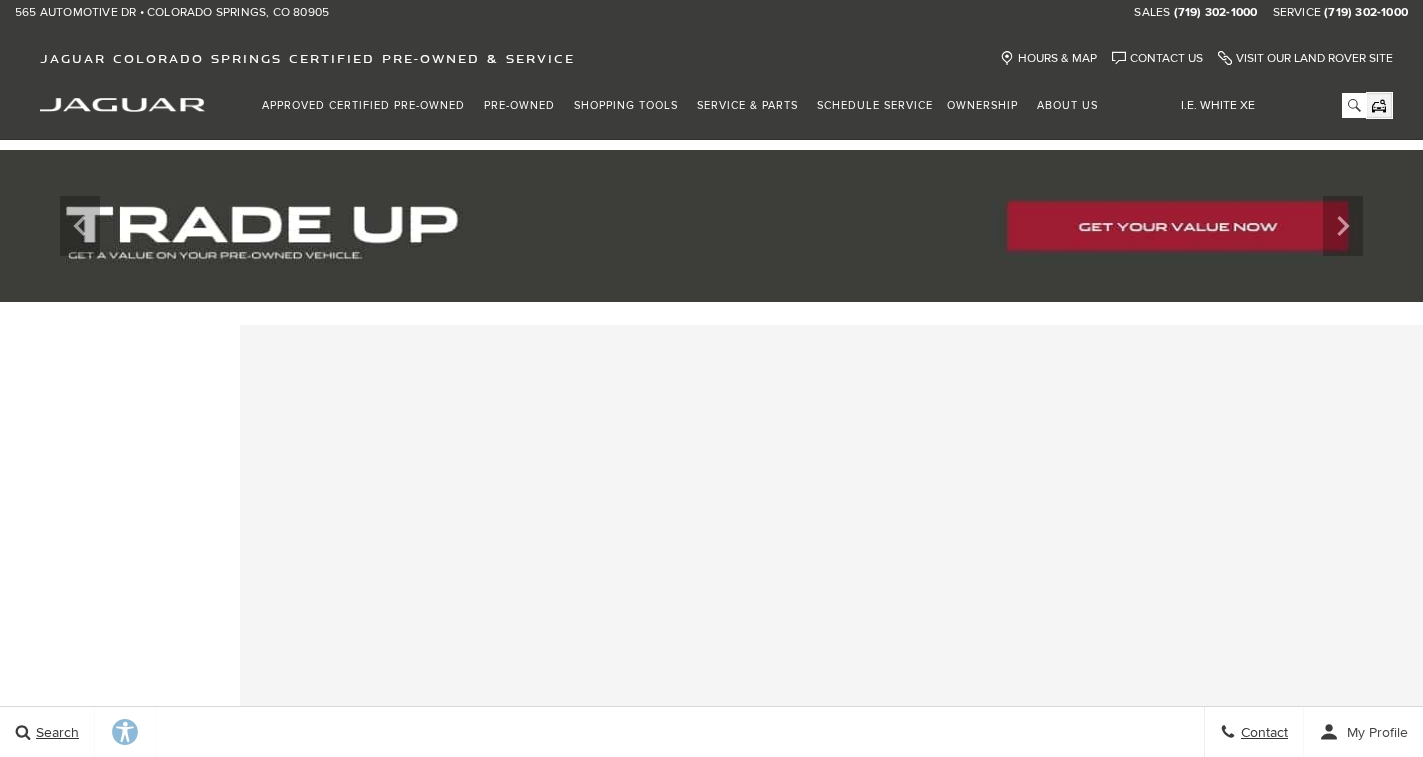 scroll, scrollTop: 0, scrollLeft: 0, axis: both 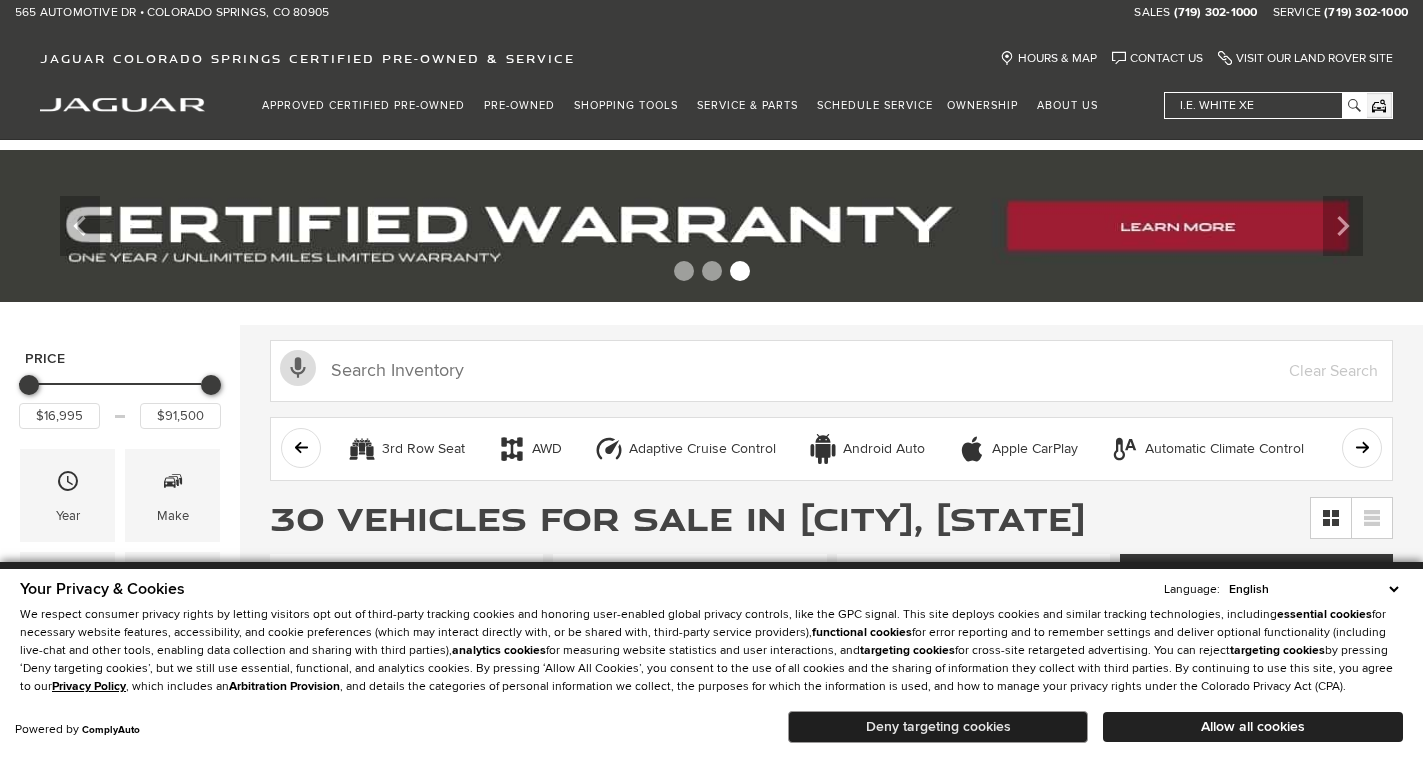 click on "Deny targeting cookies" at bounding box center (938, 727) 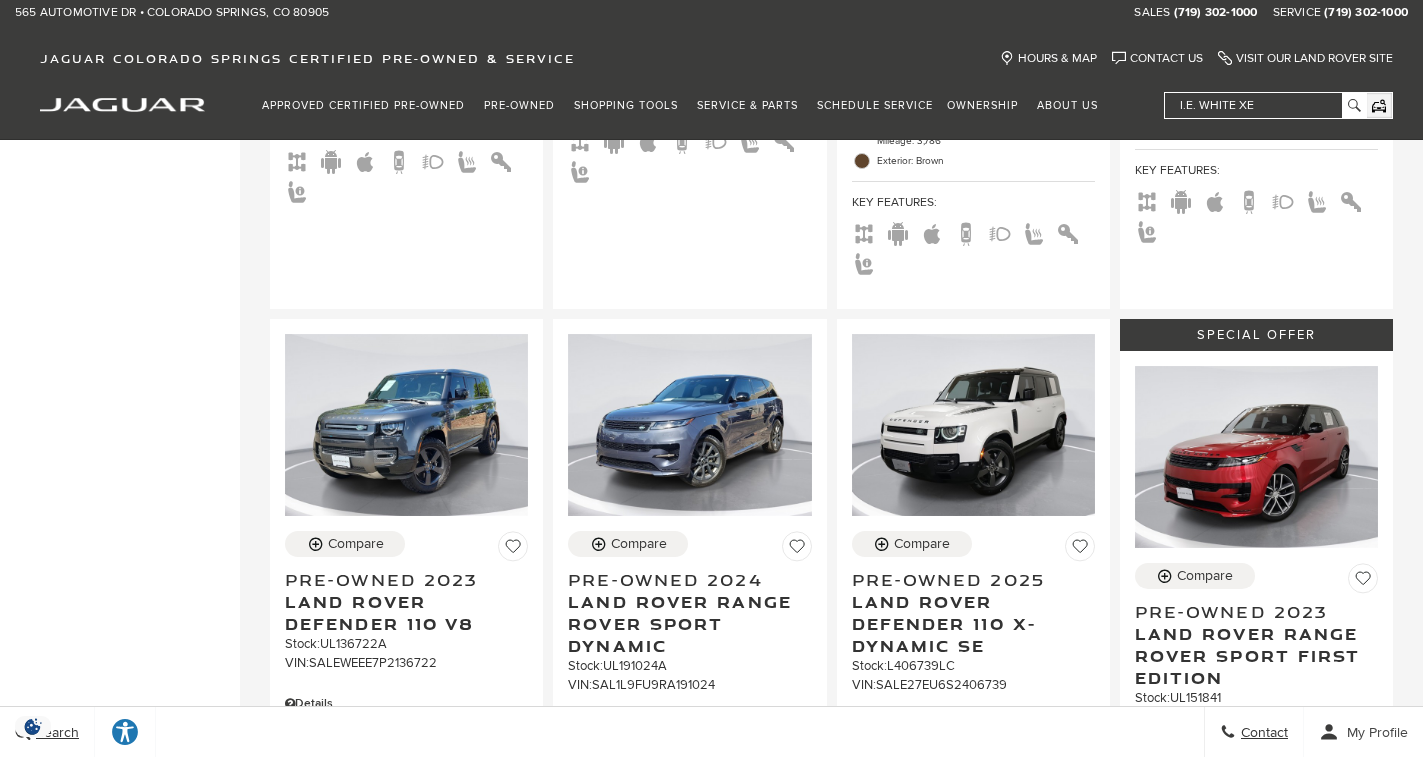 scroll, scrollTop: 1800, scrollLeft: 0, axis: vertical 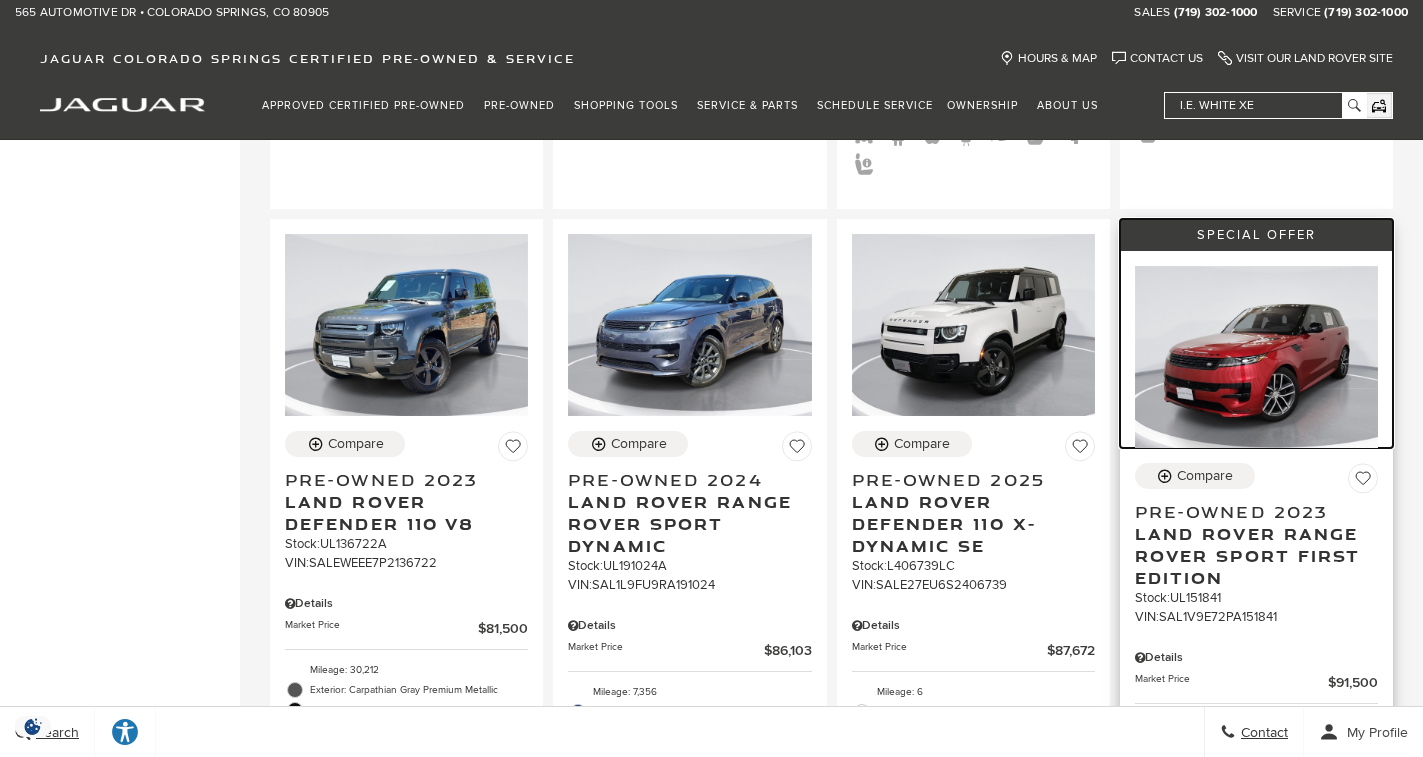 click at bounding box center [1256, 357] 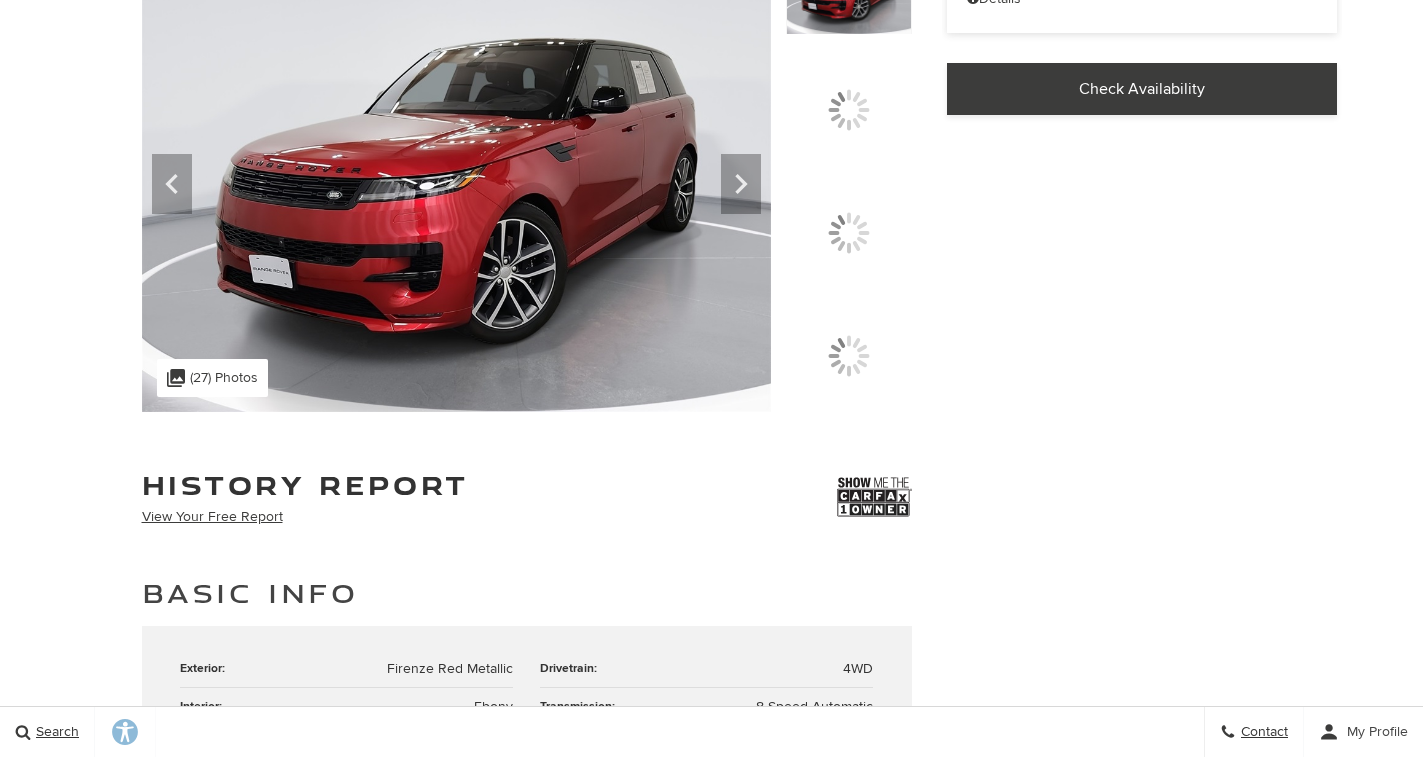 scroll, scrollTop: 448, scrollLeft: 0, axis: vertical 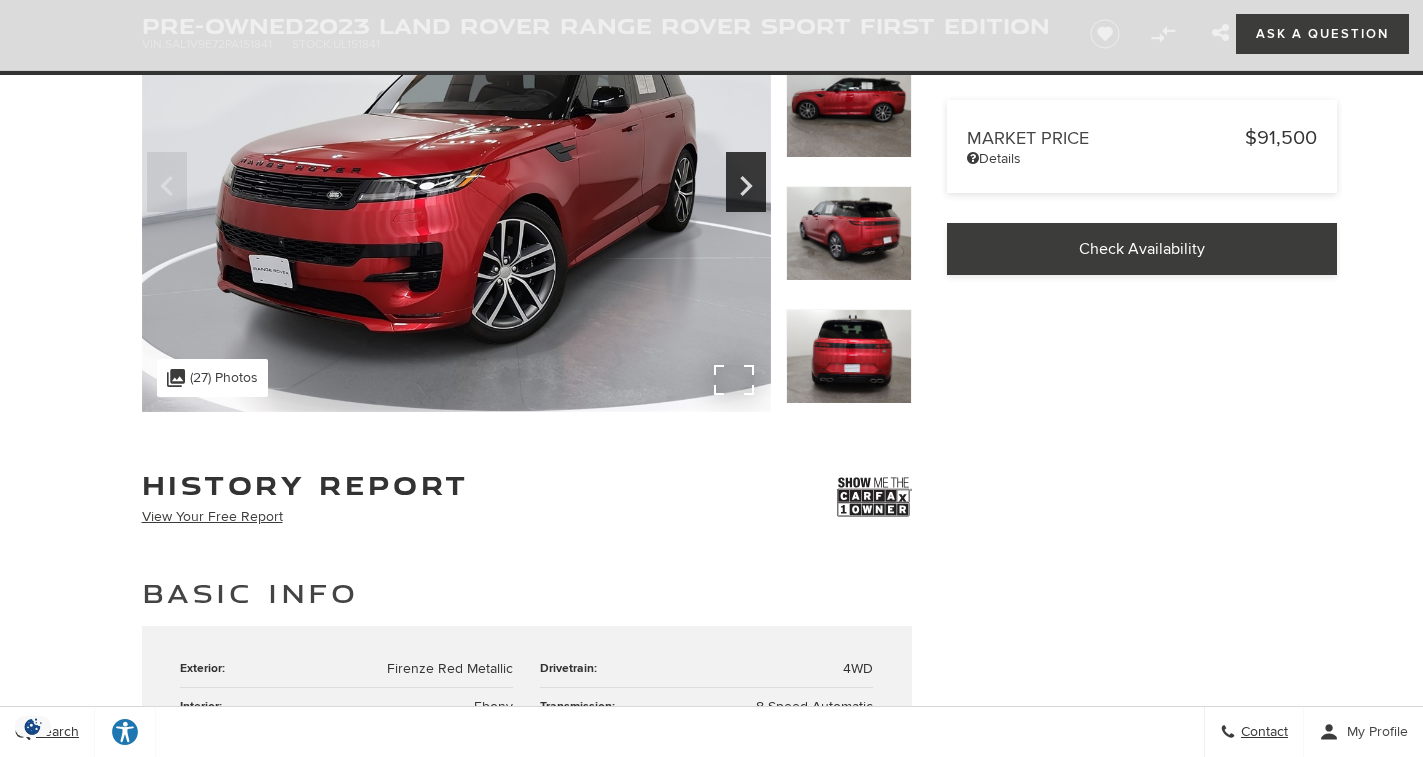 click at bounding box center [456, 176] 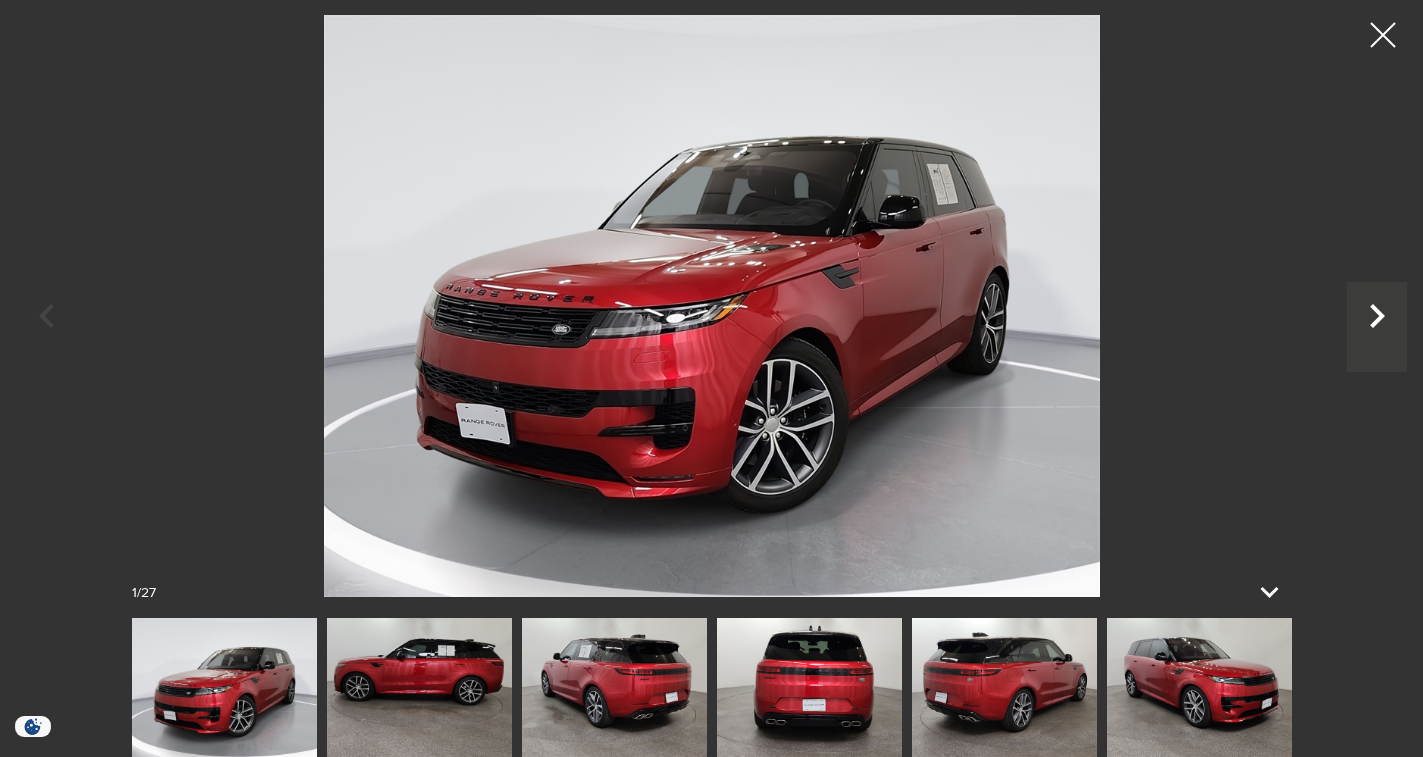 click 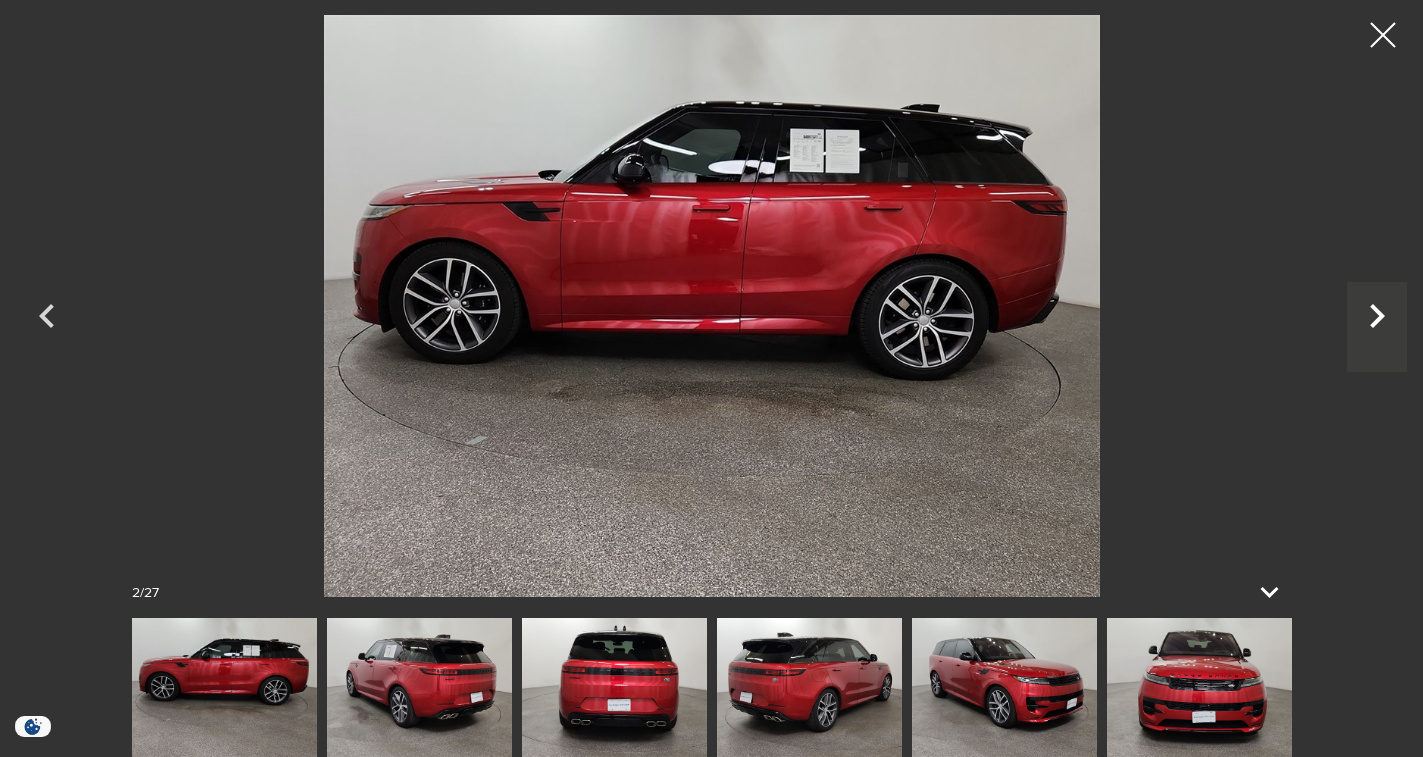 click 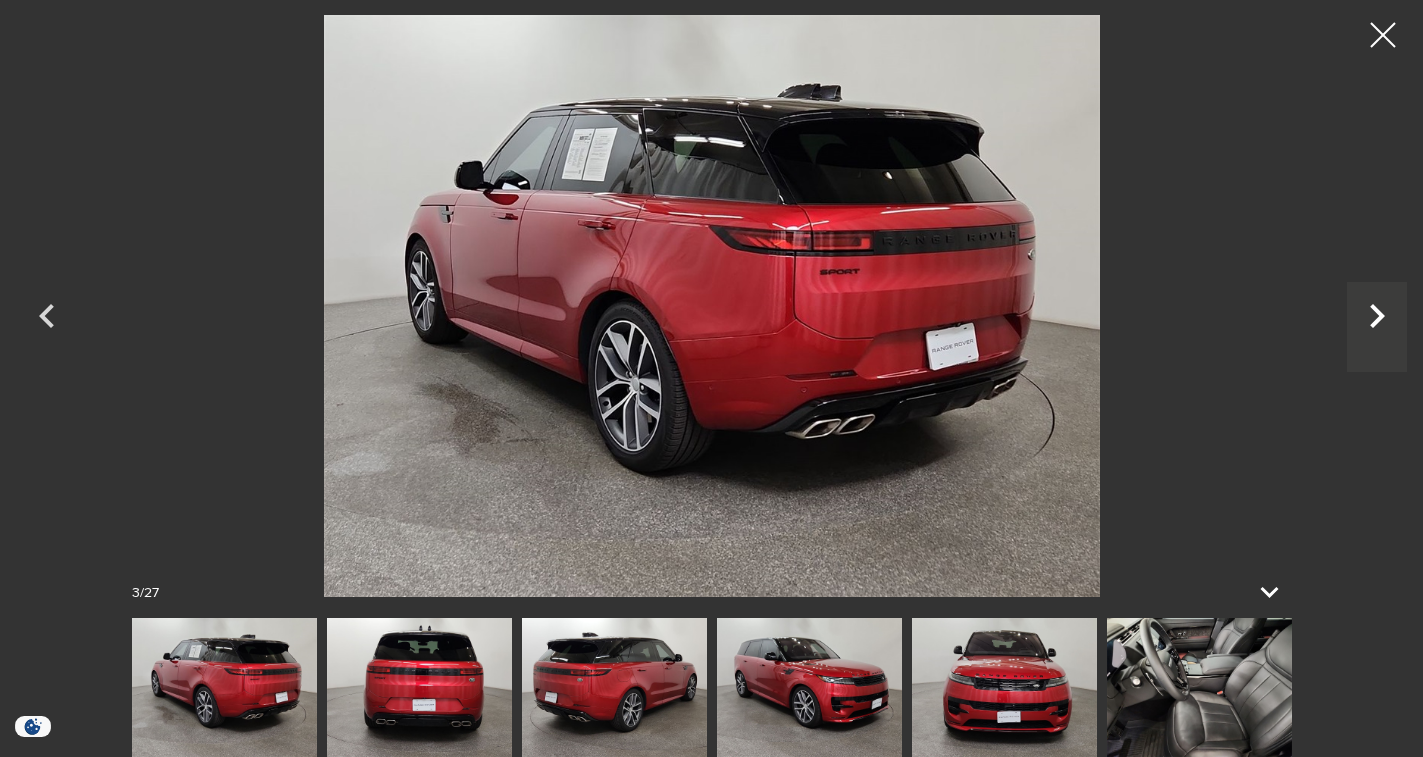 click 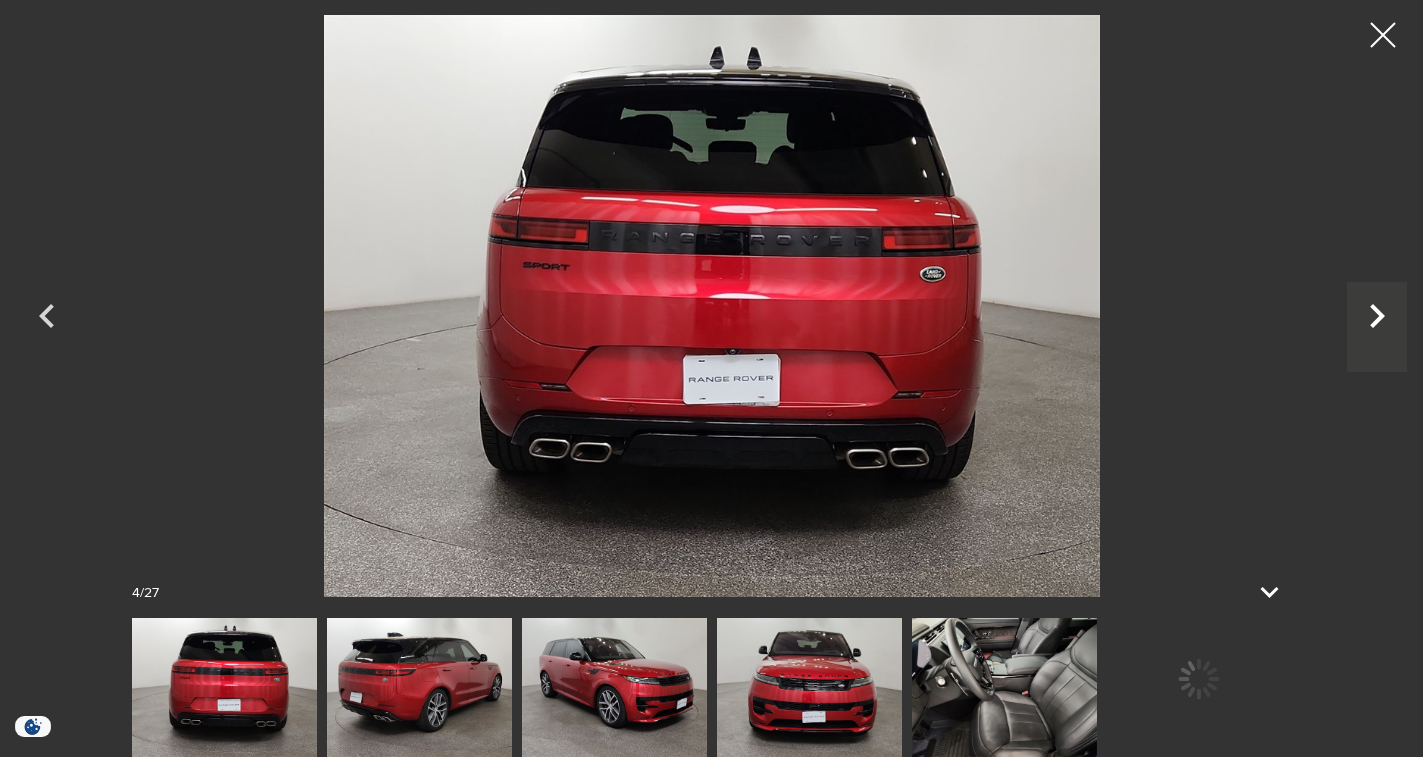 click 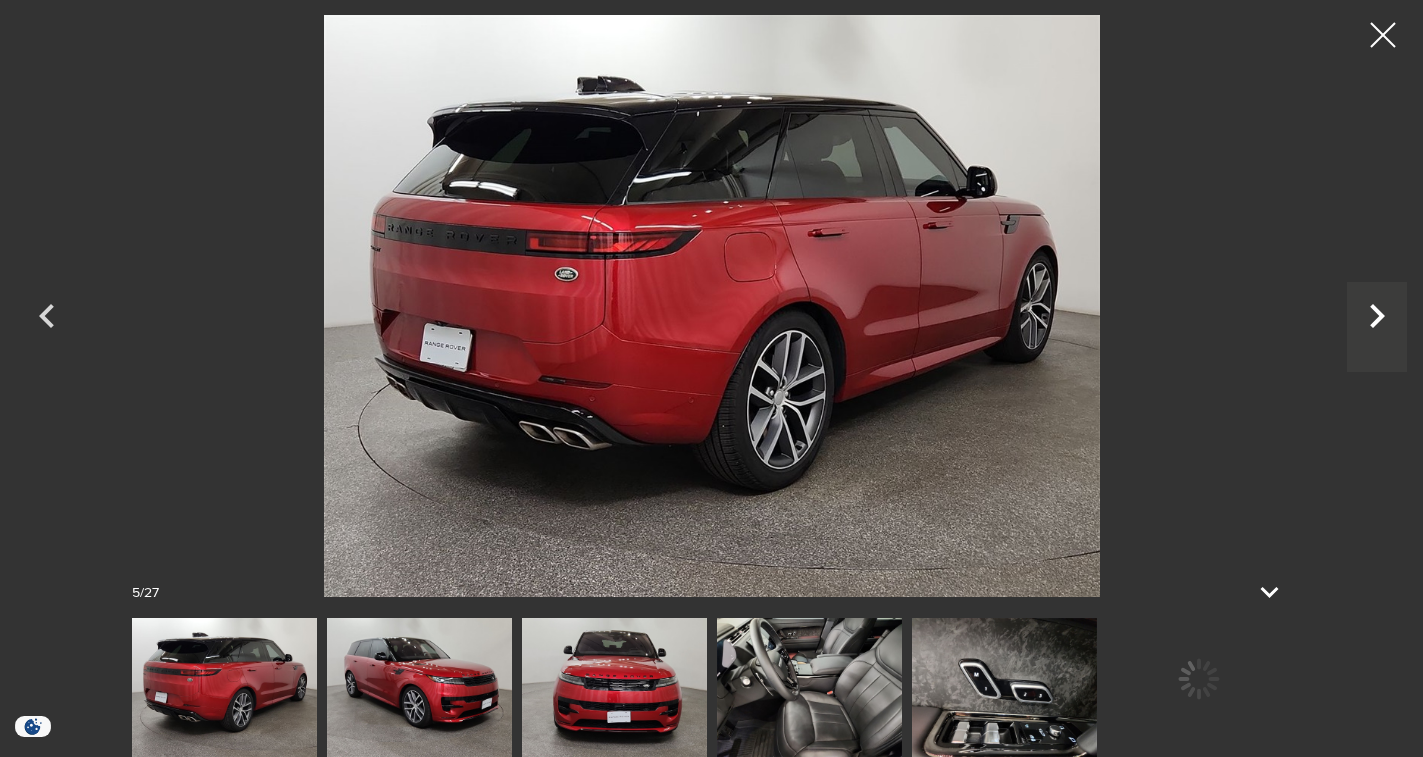 click 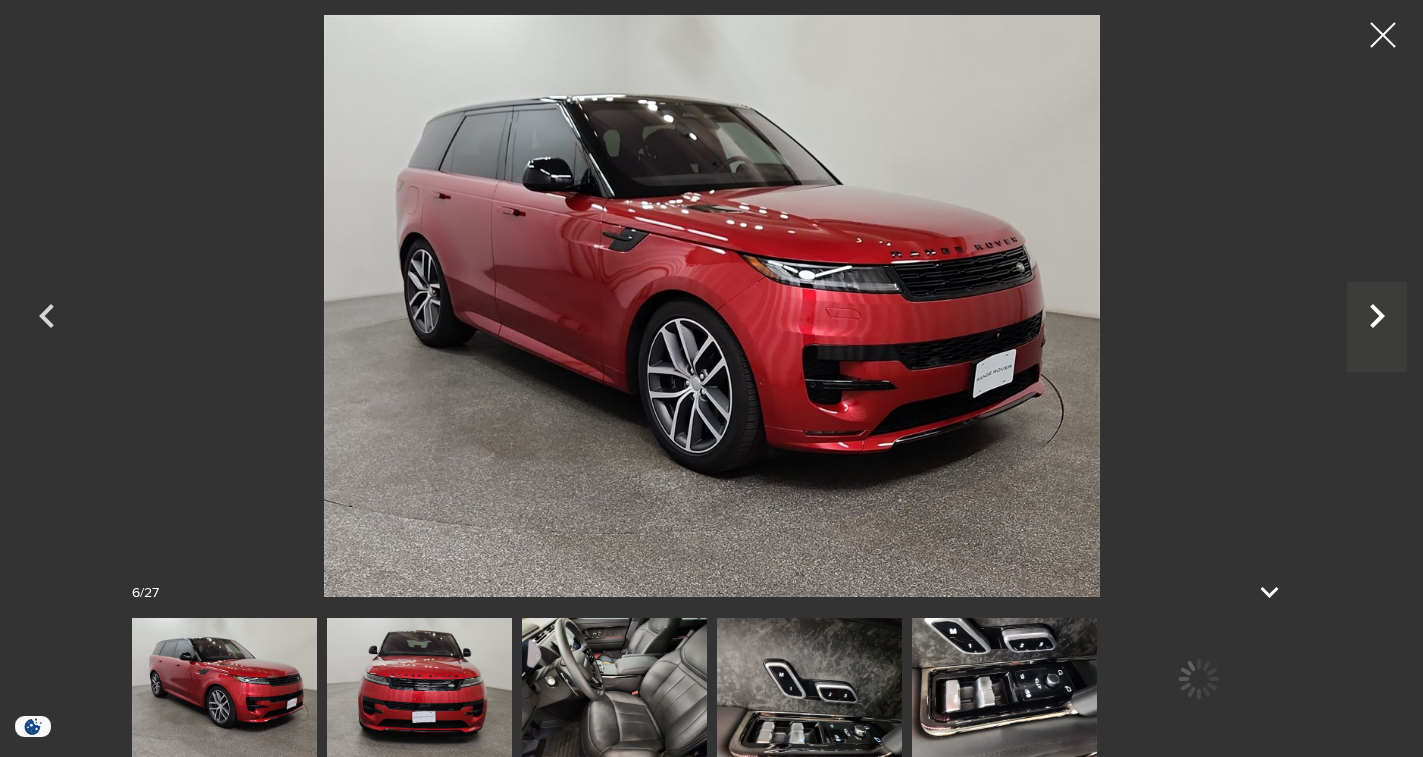 click 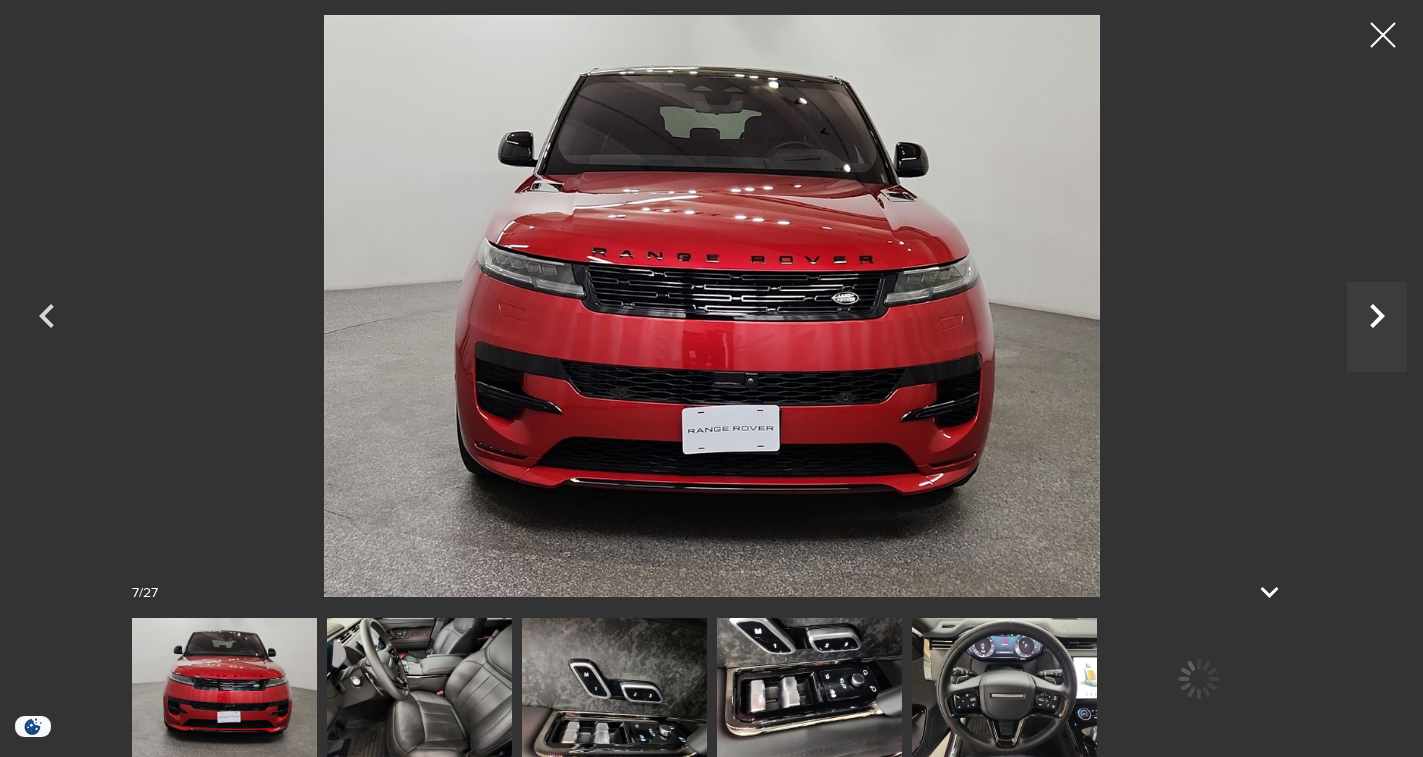 click 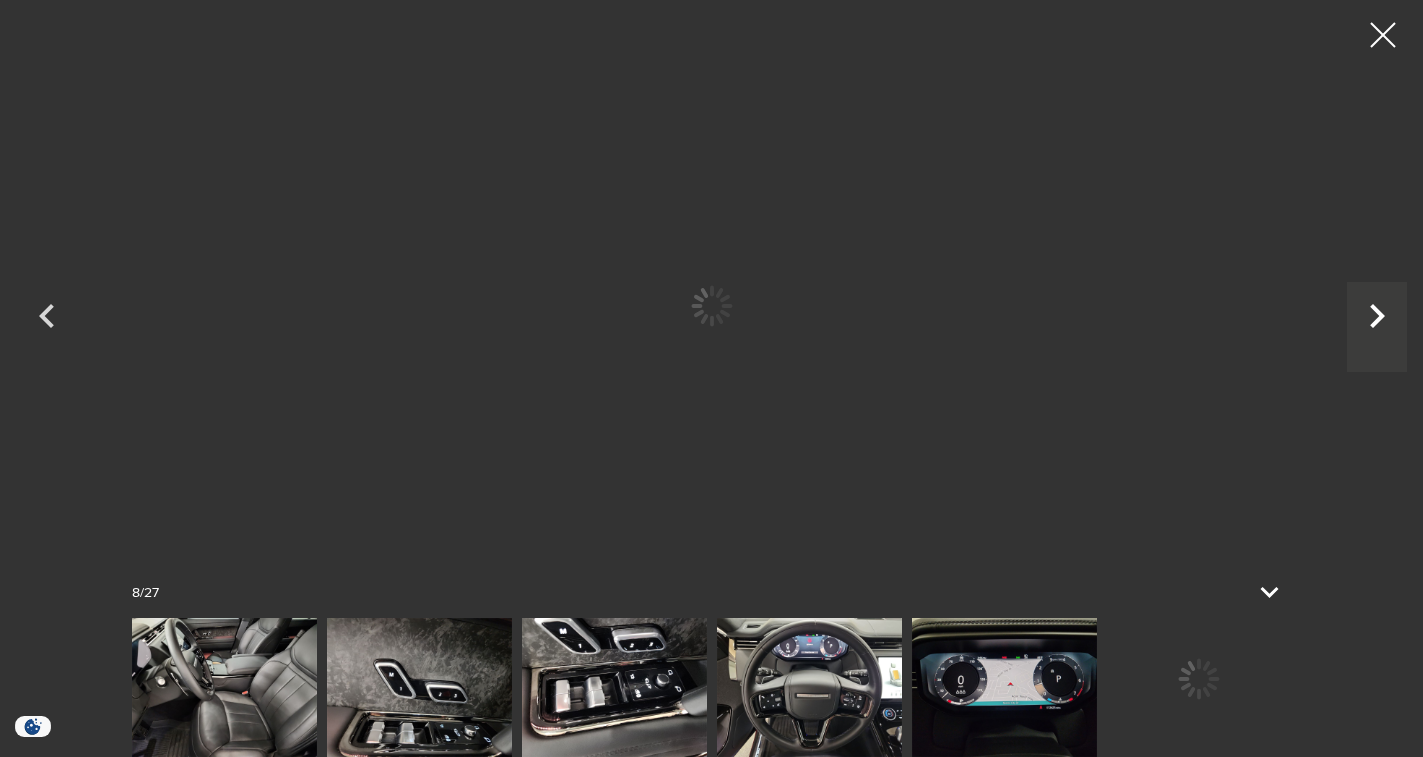 click 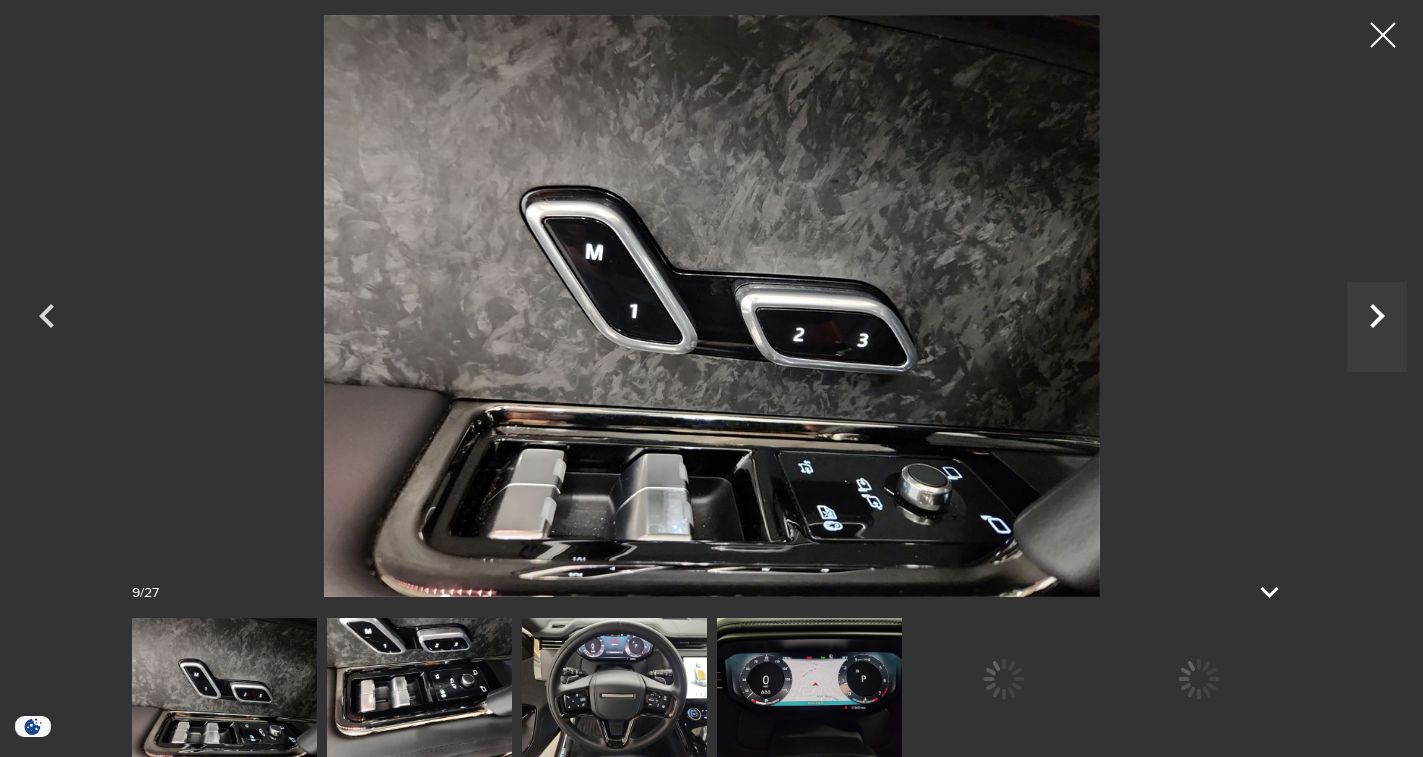 click 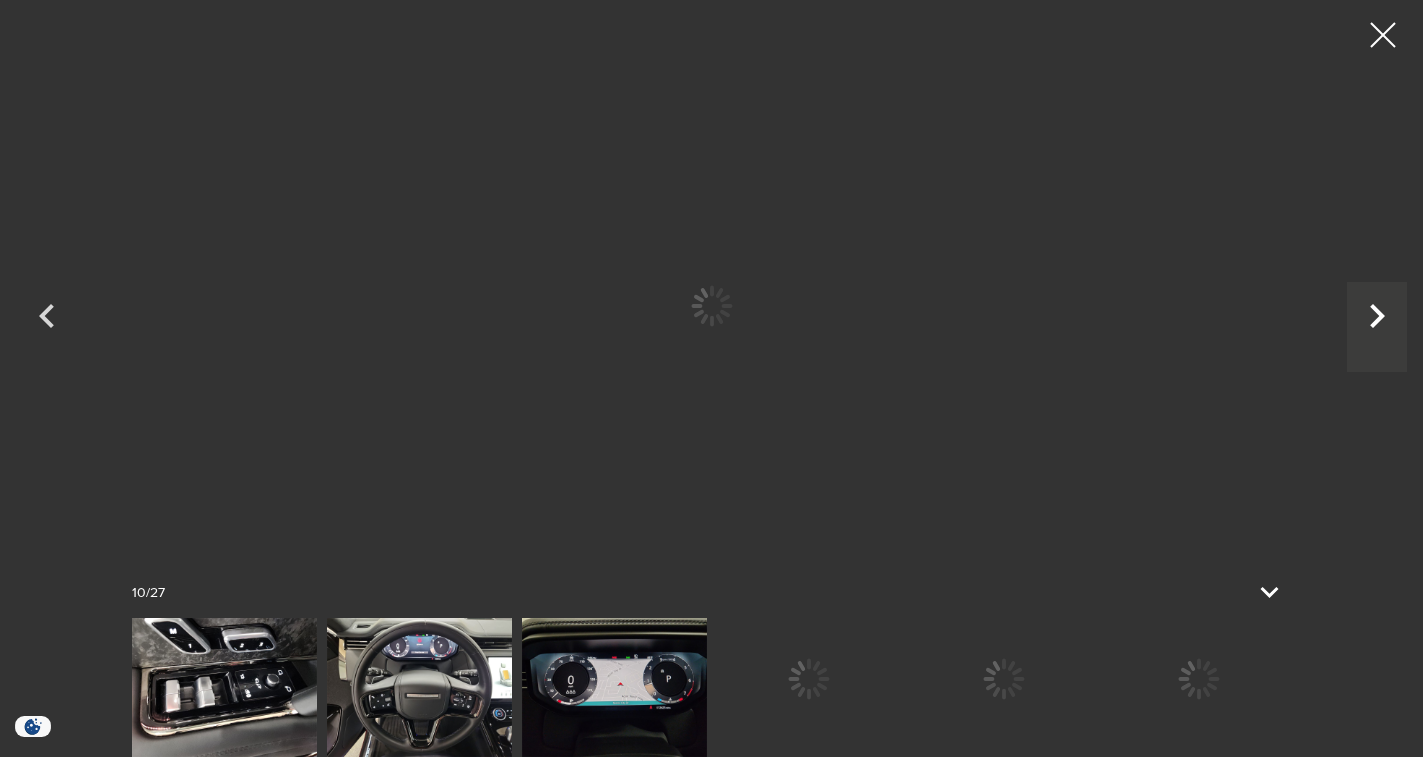 click 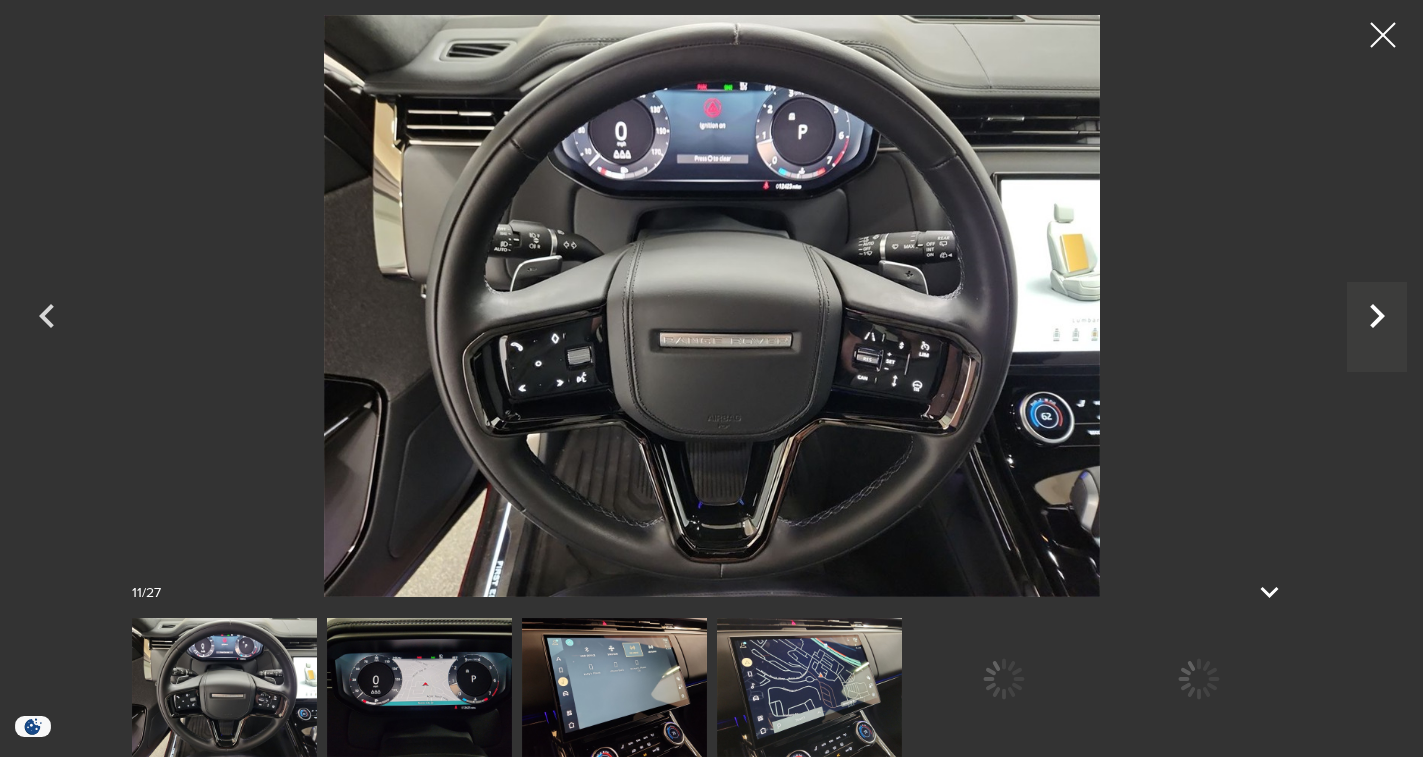 click 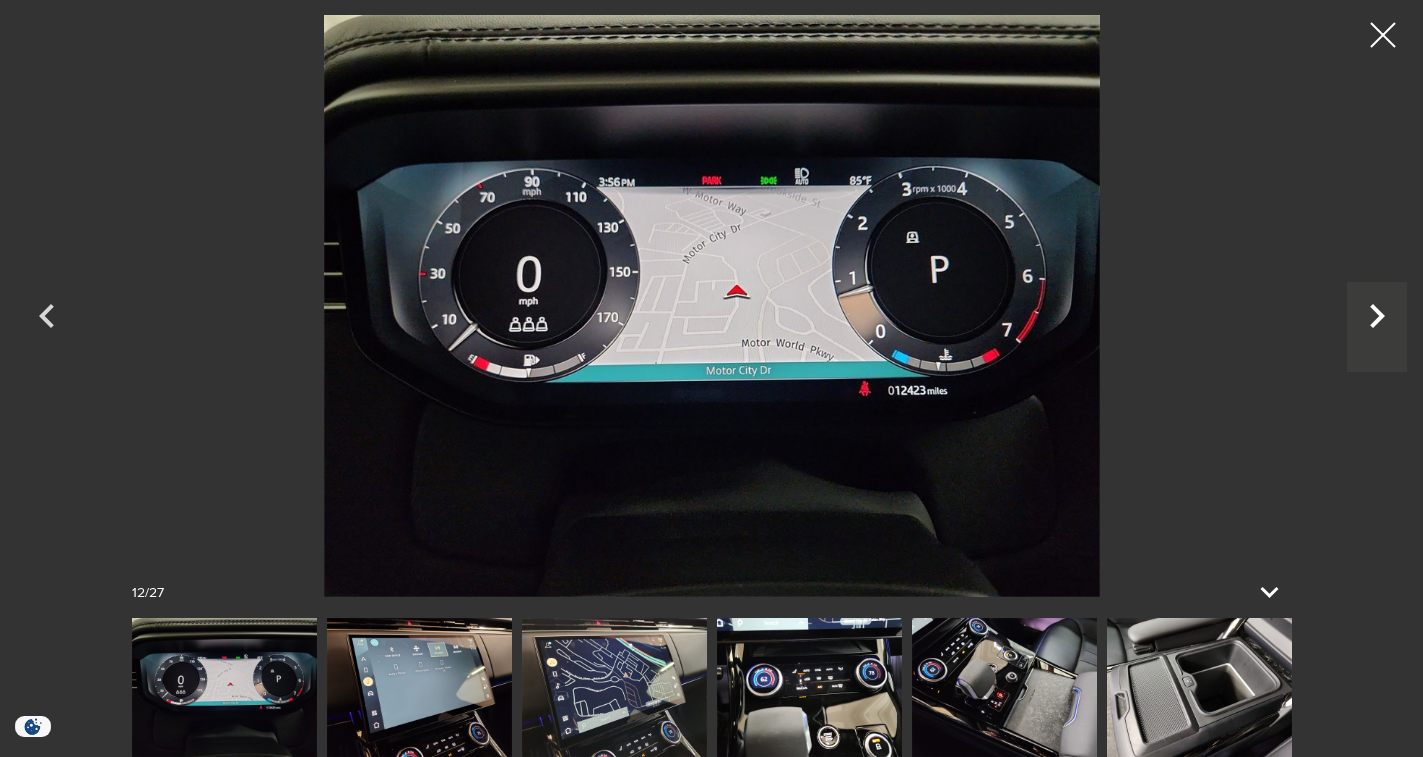click 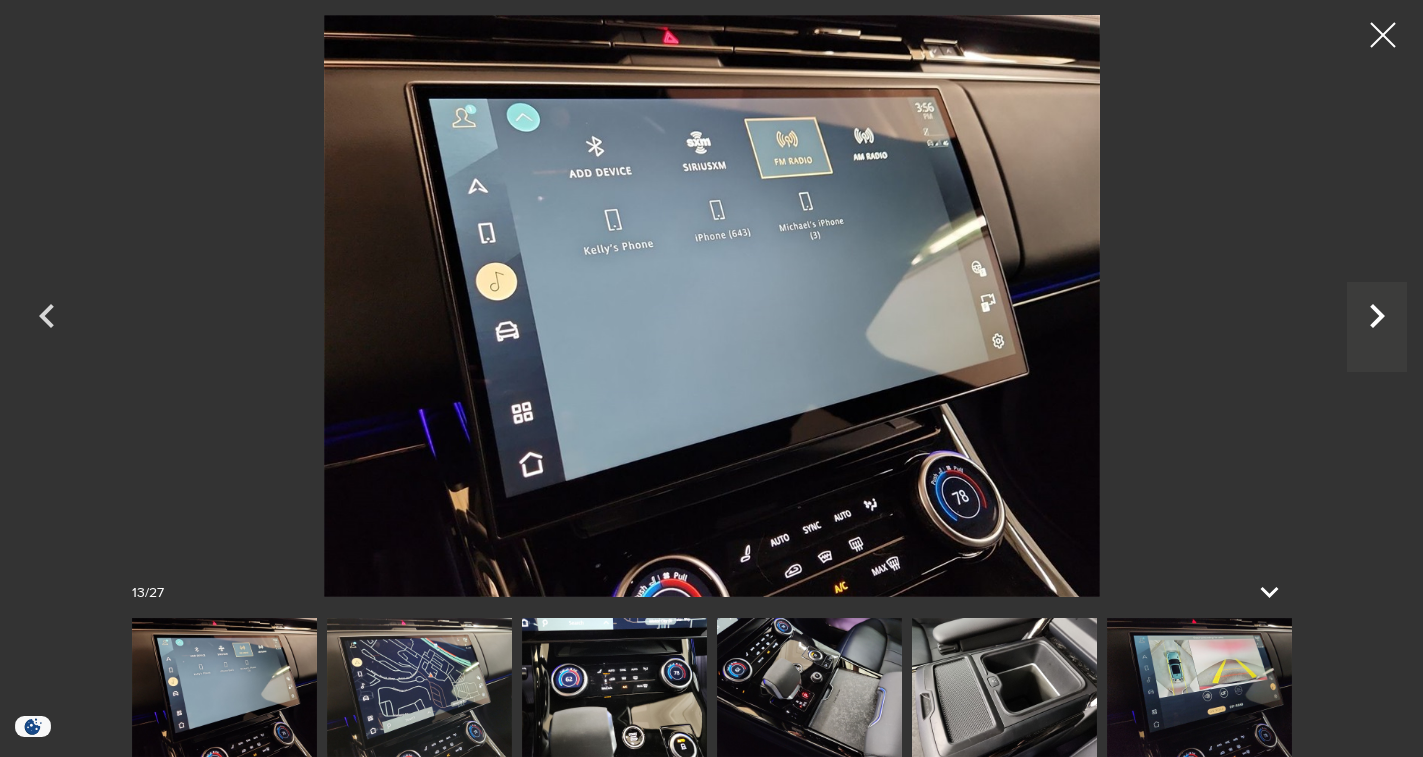 click 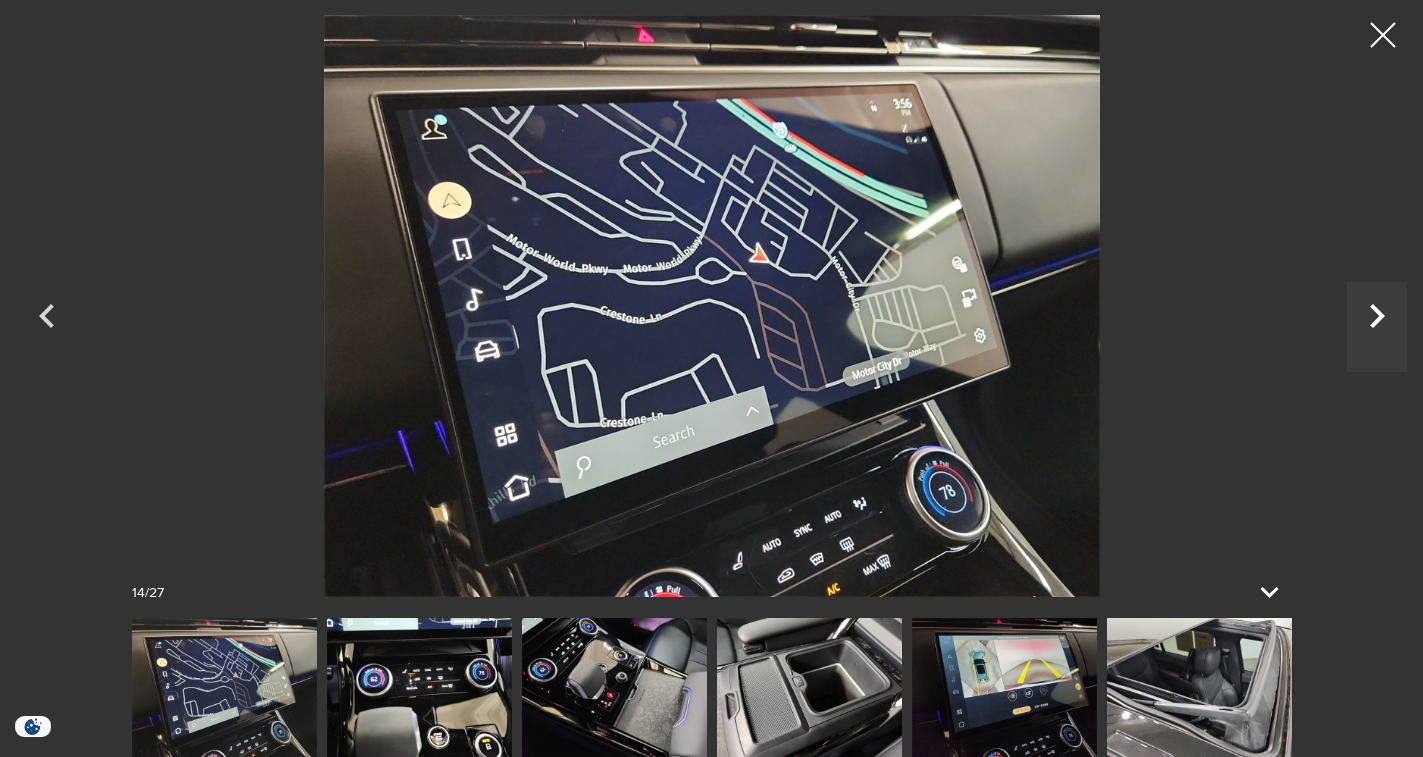 click 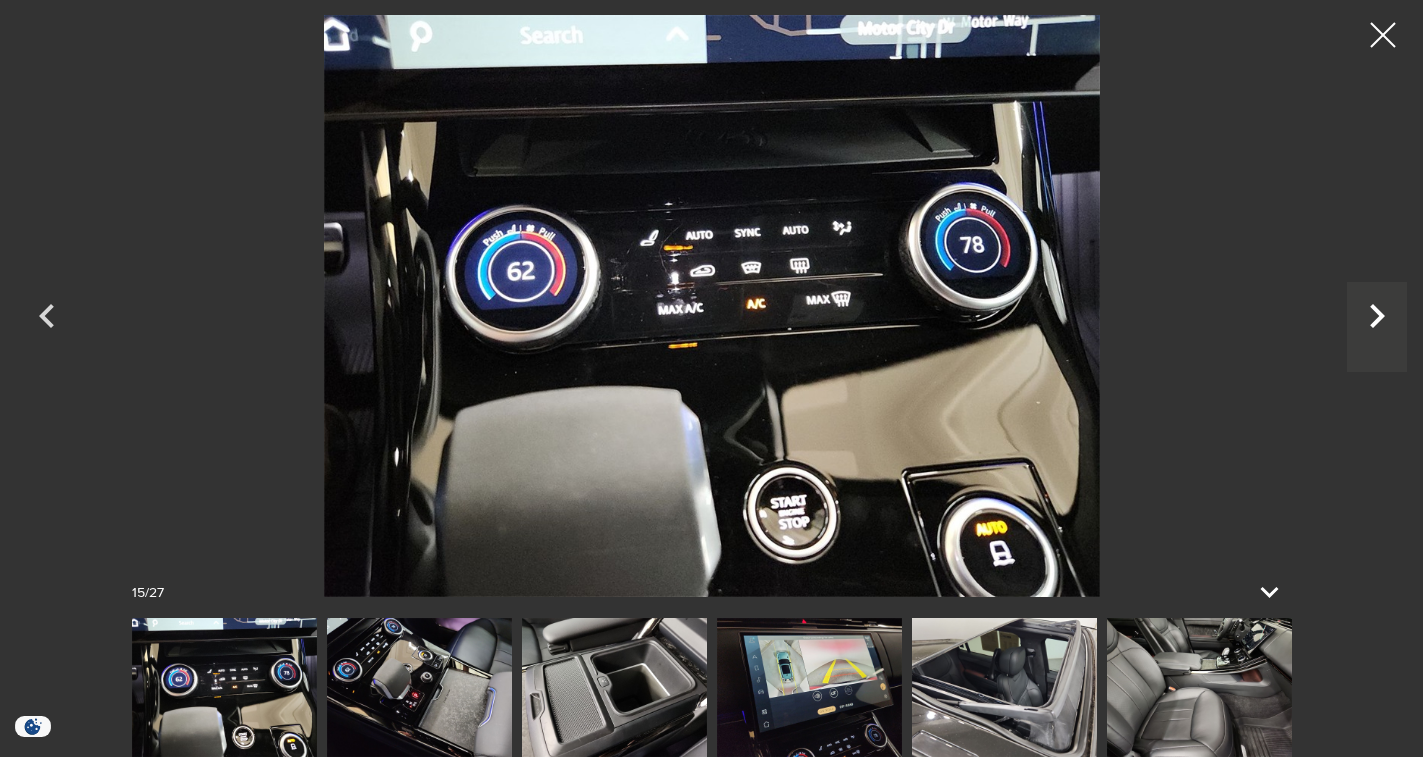 click 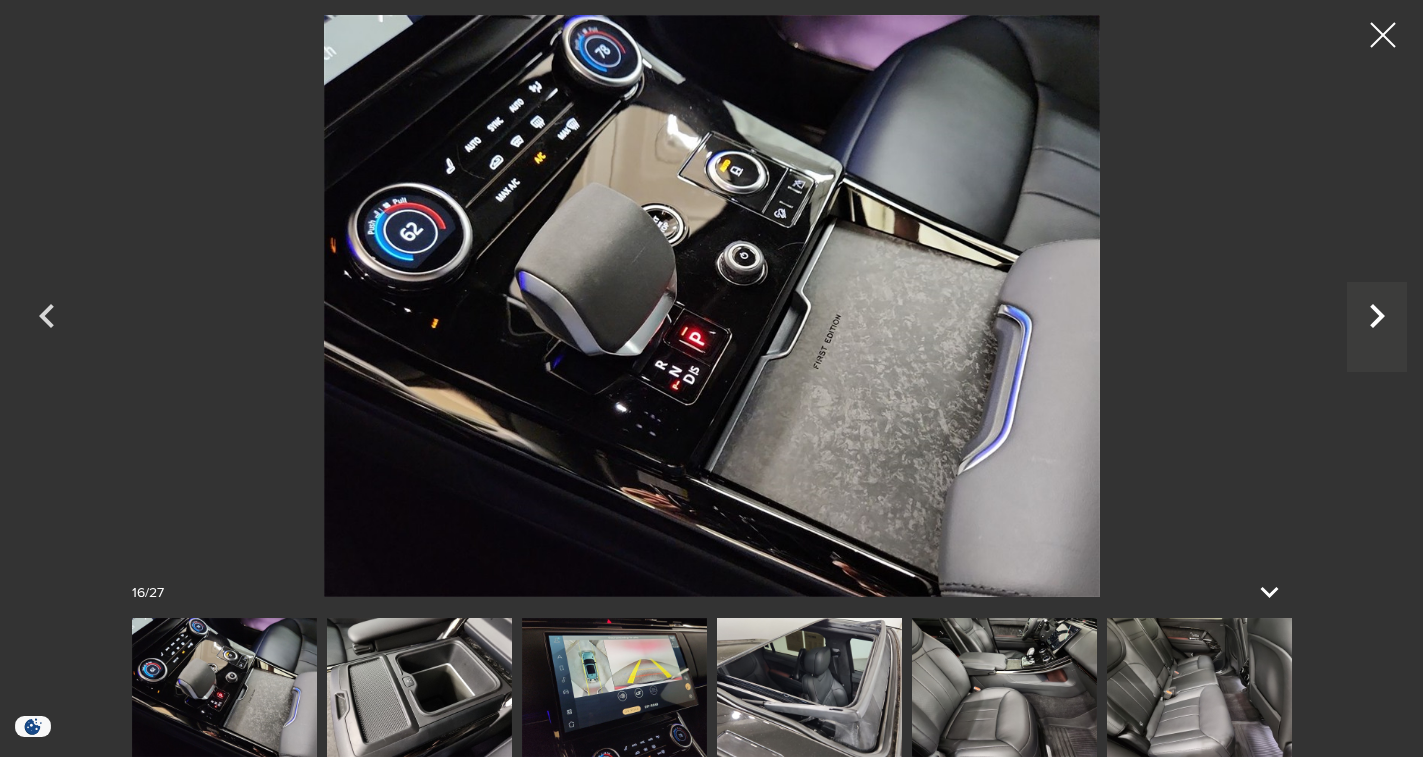 click 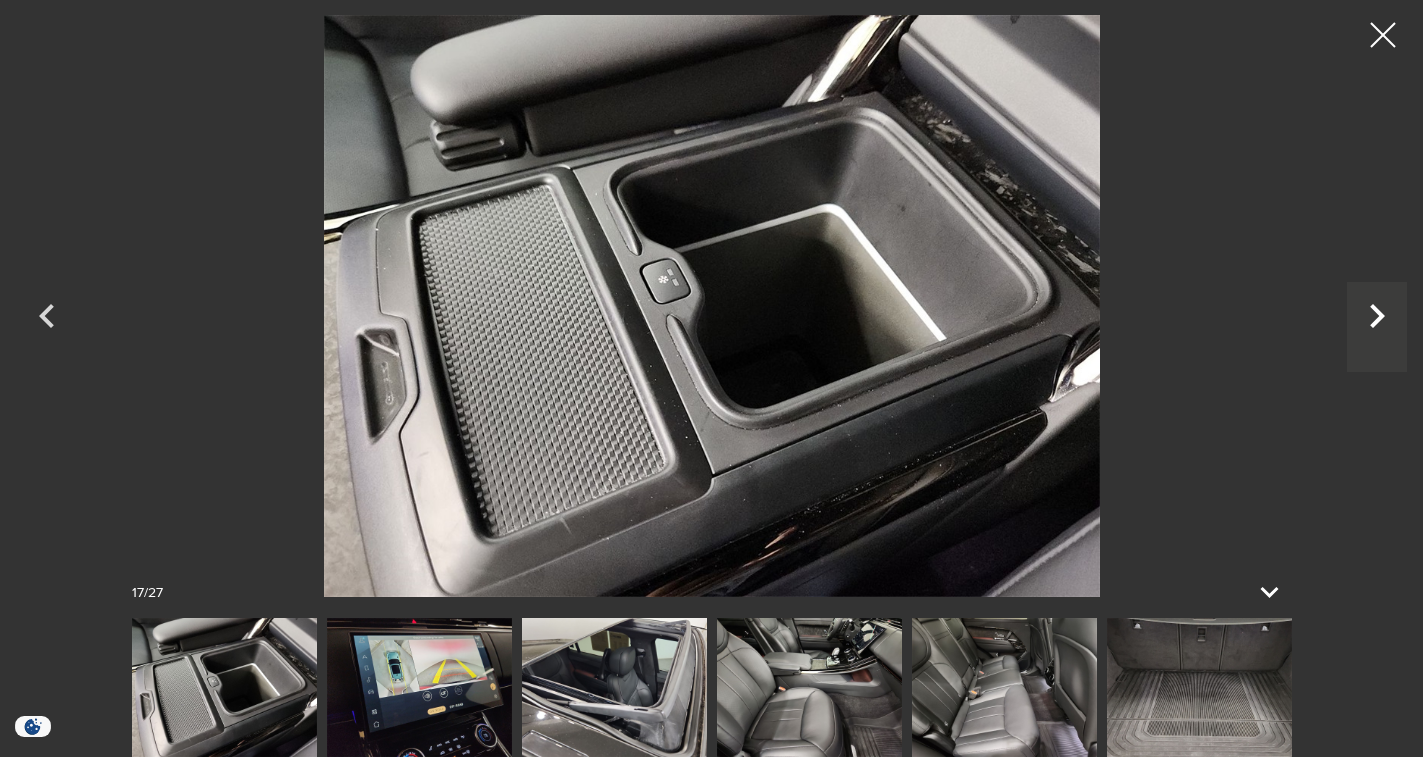 click 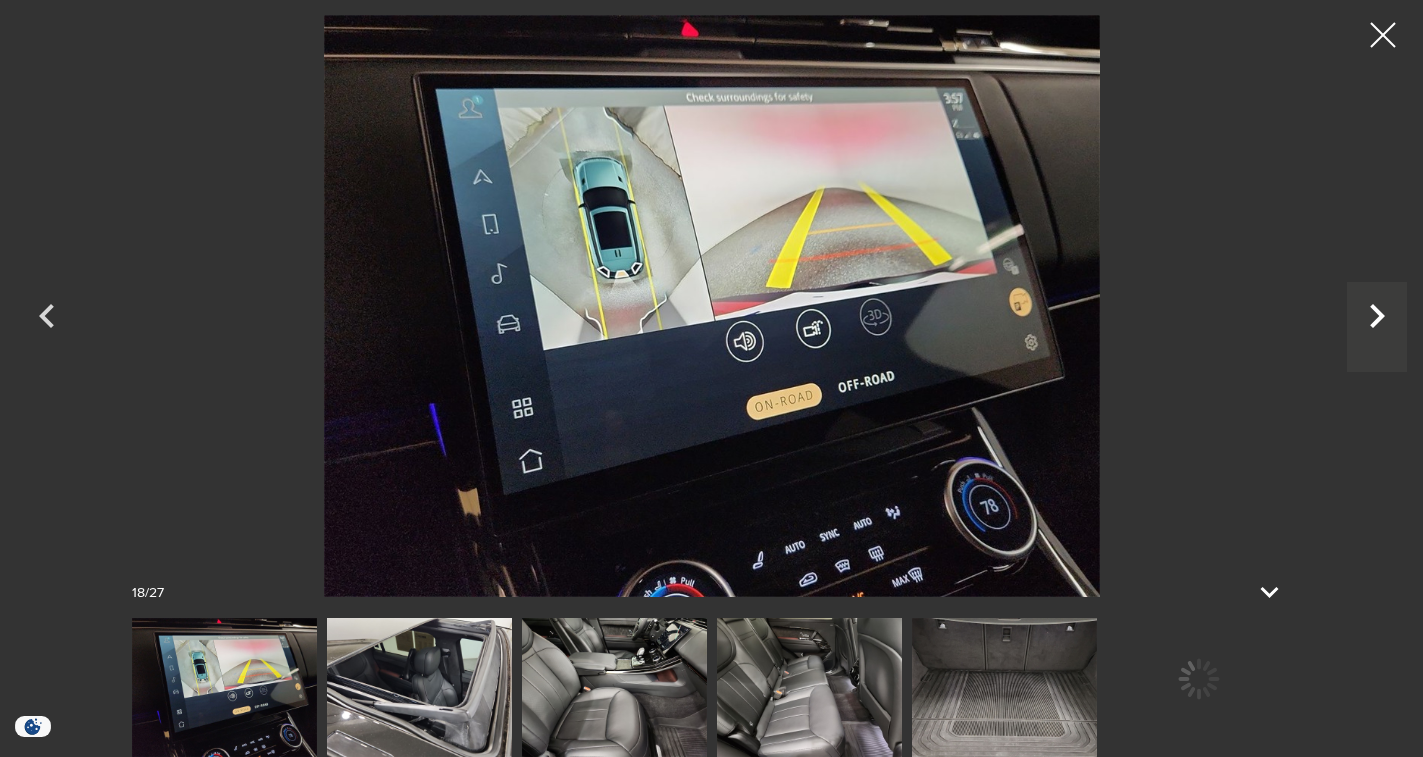 click 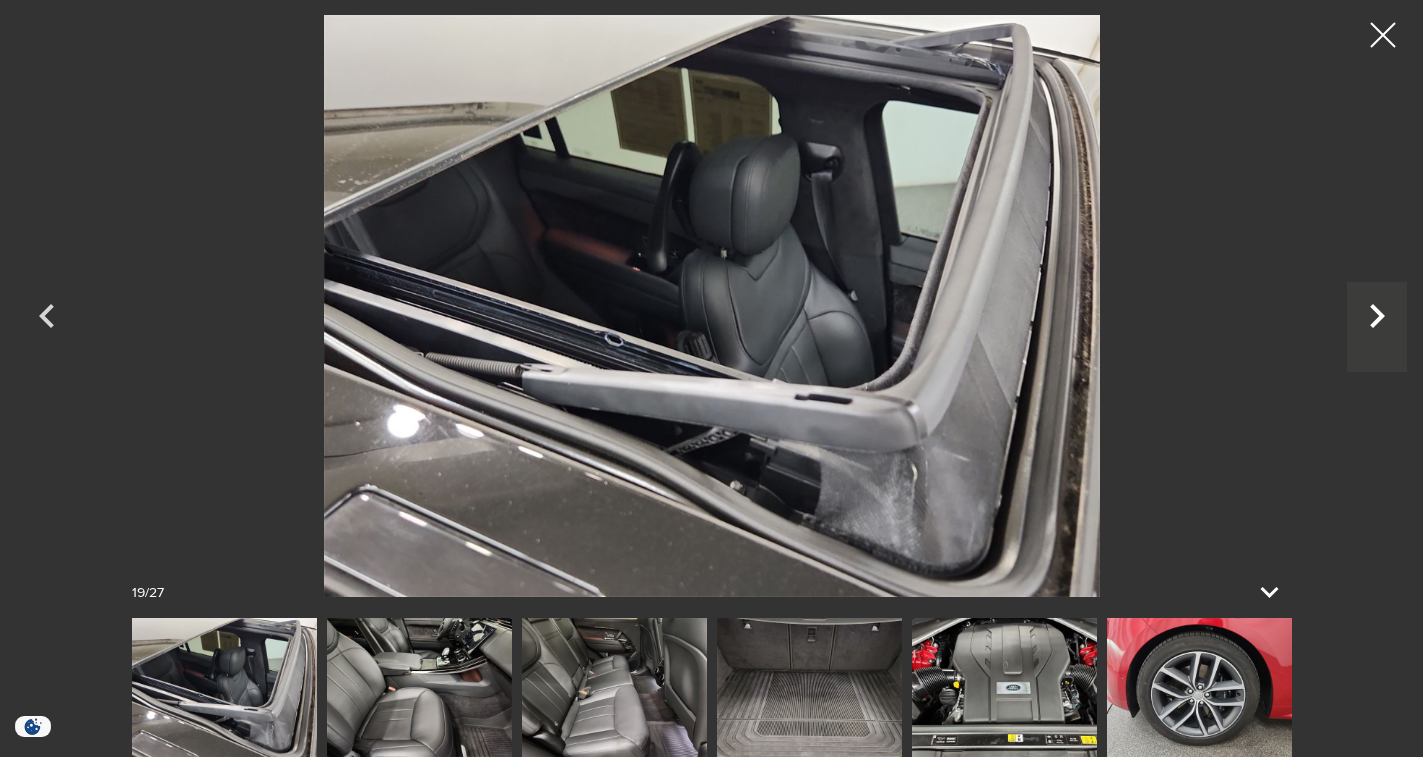 click 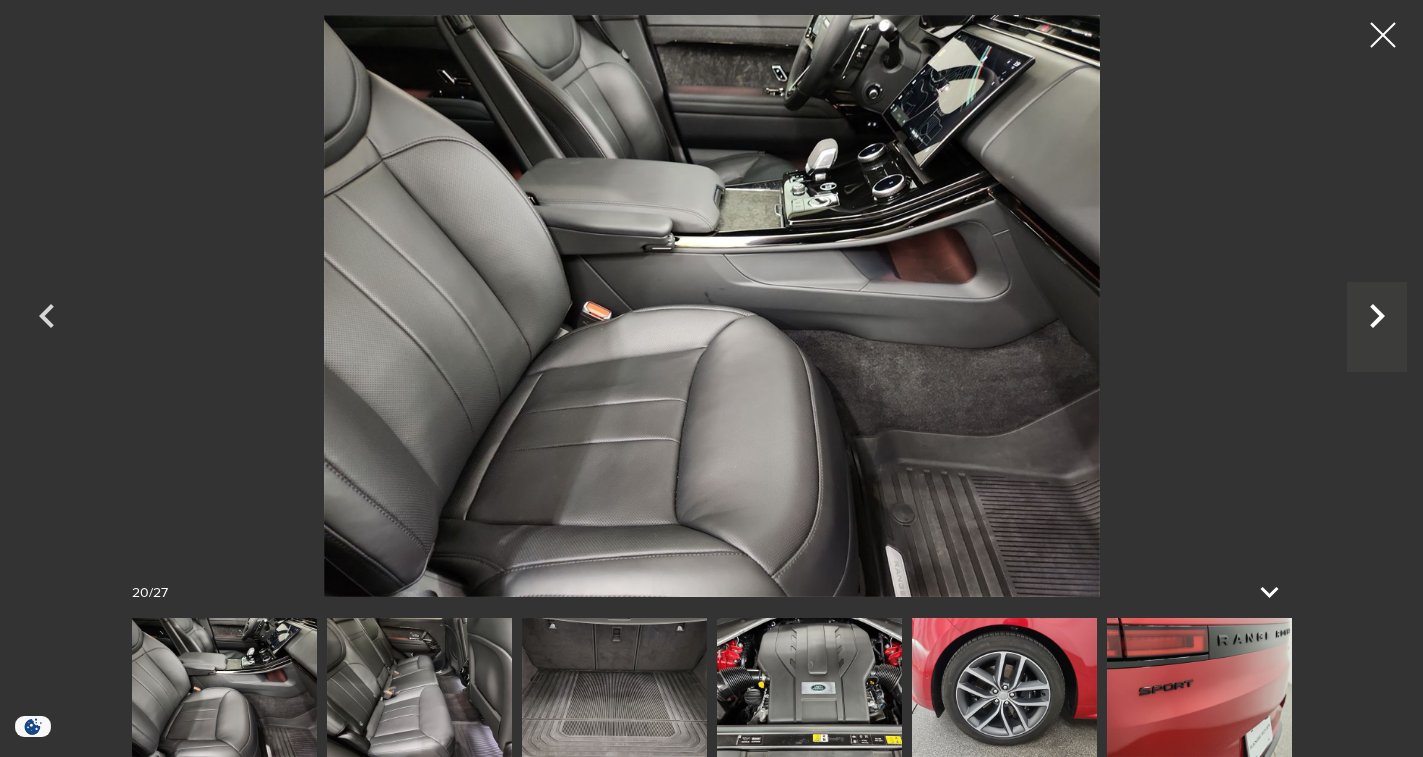 click 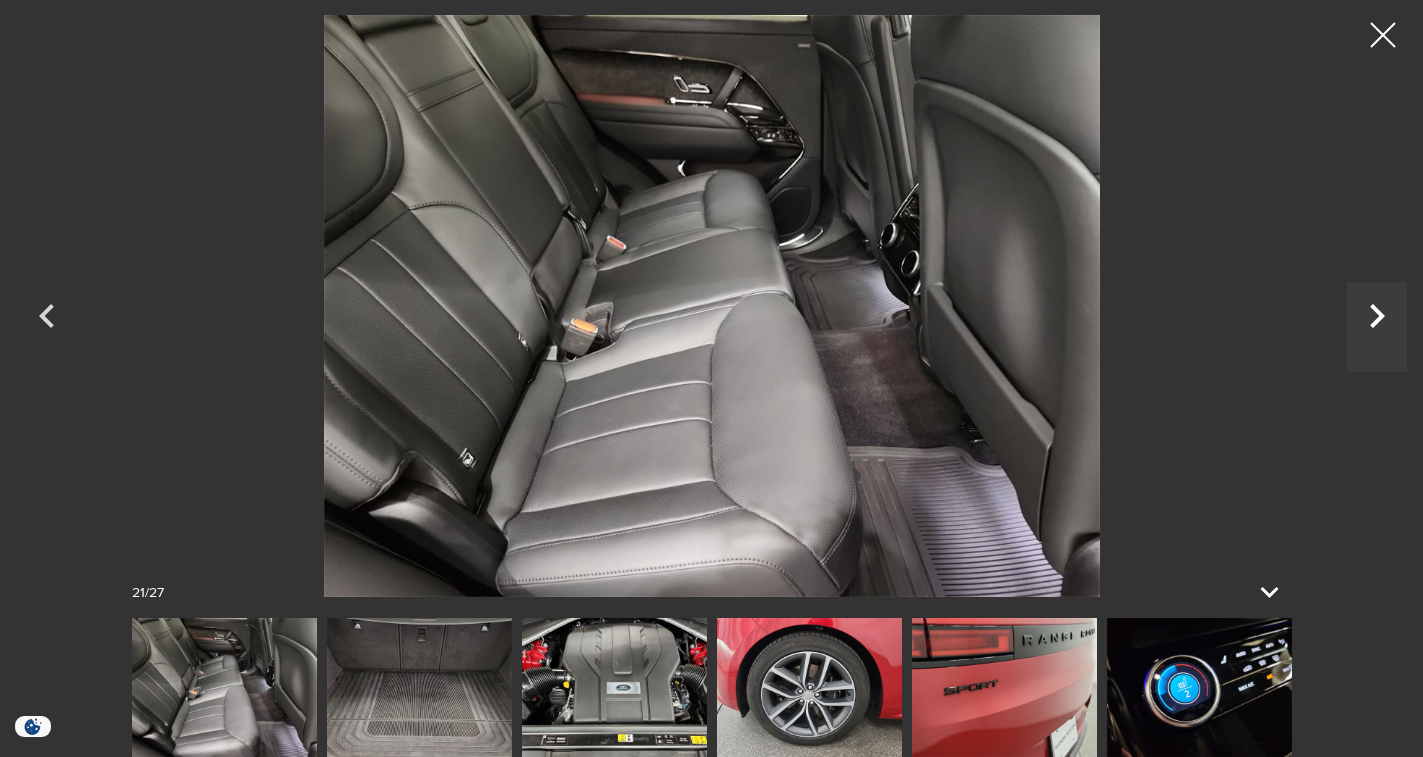 click 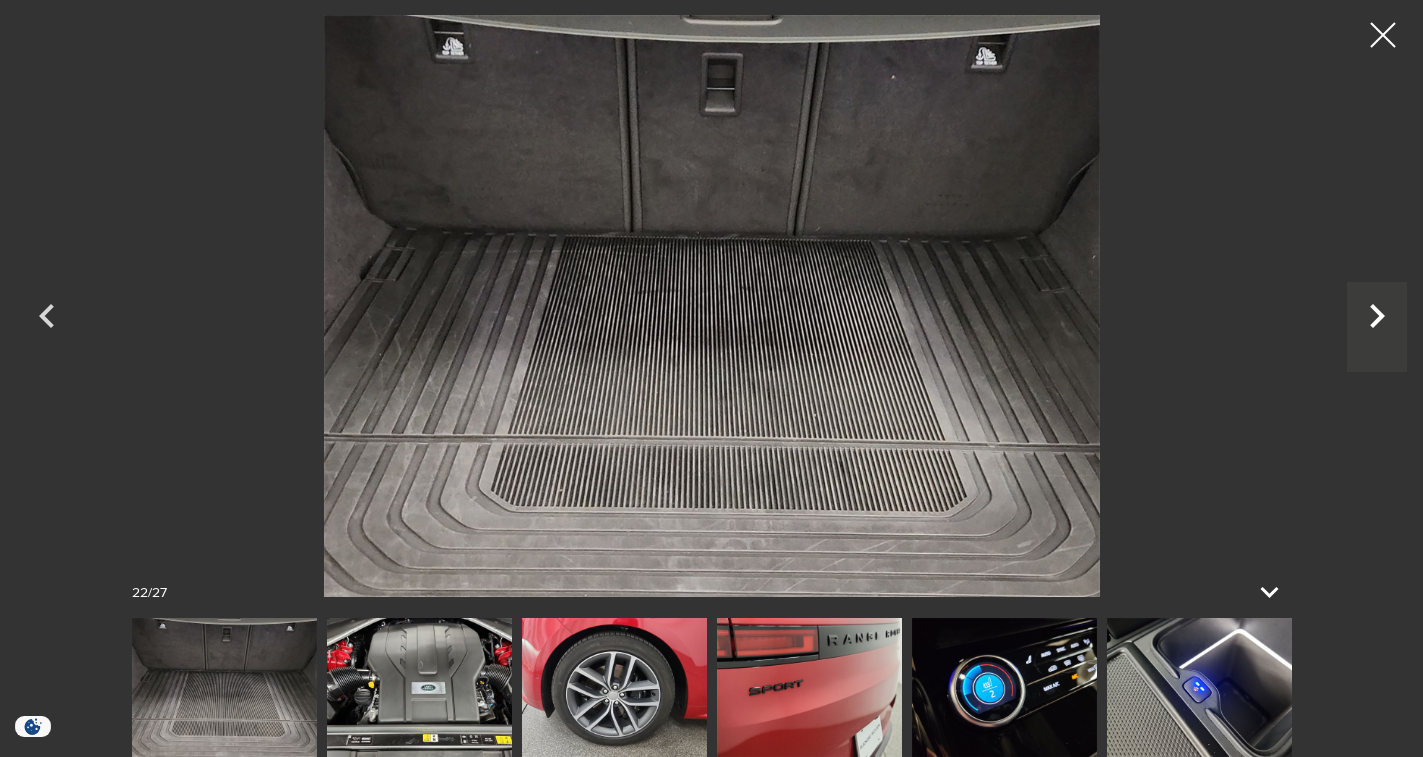 click 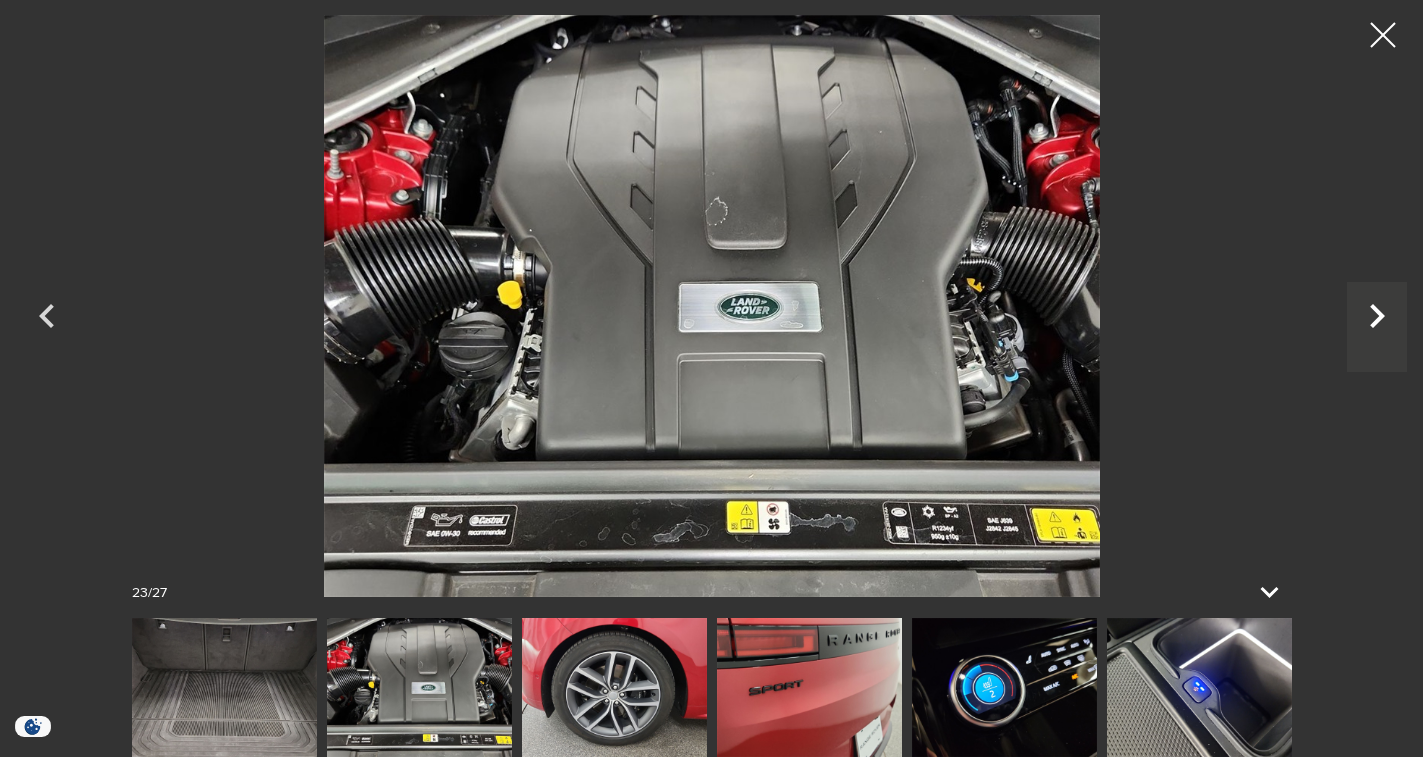 click 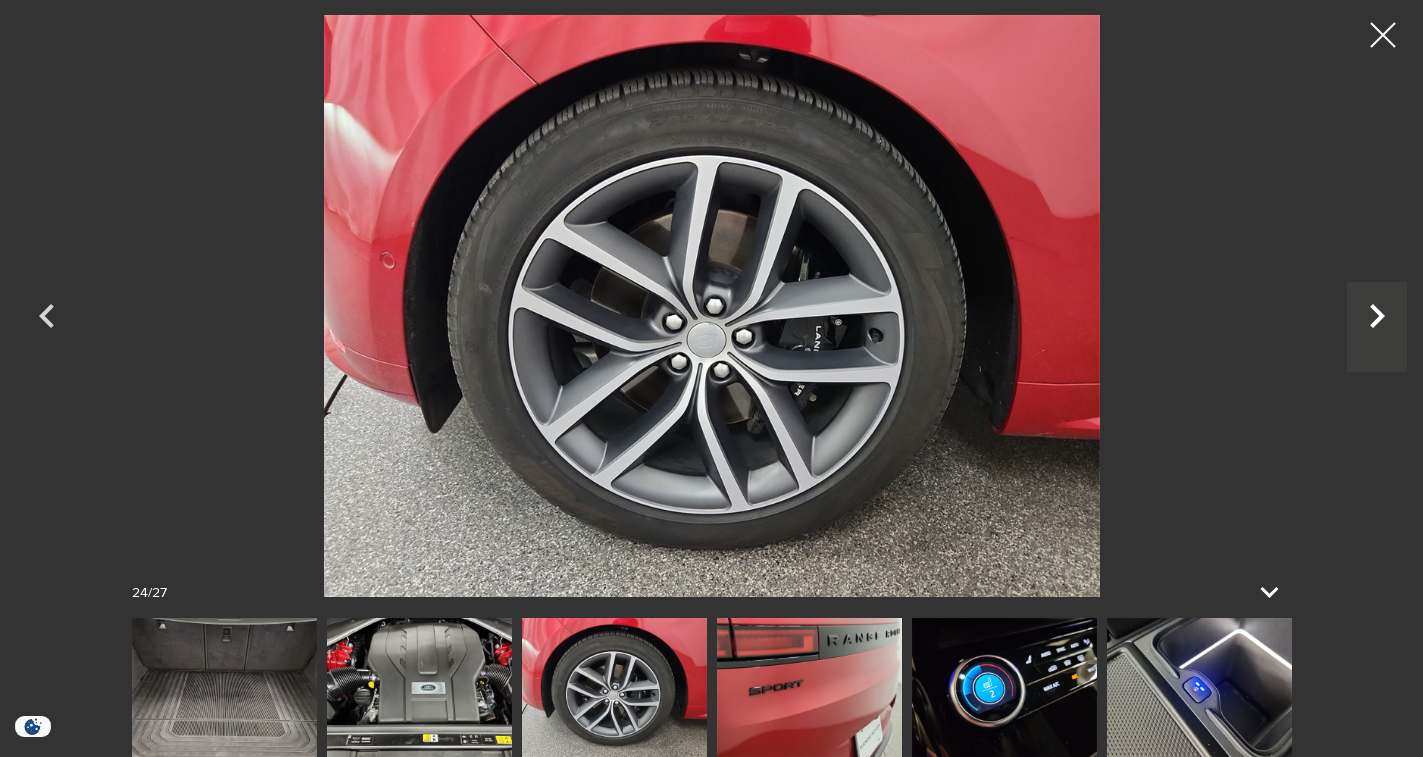 click 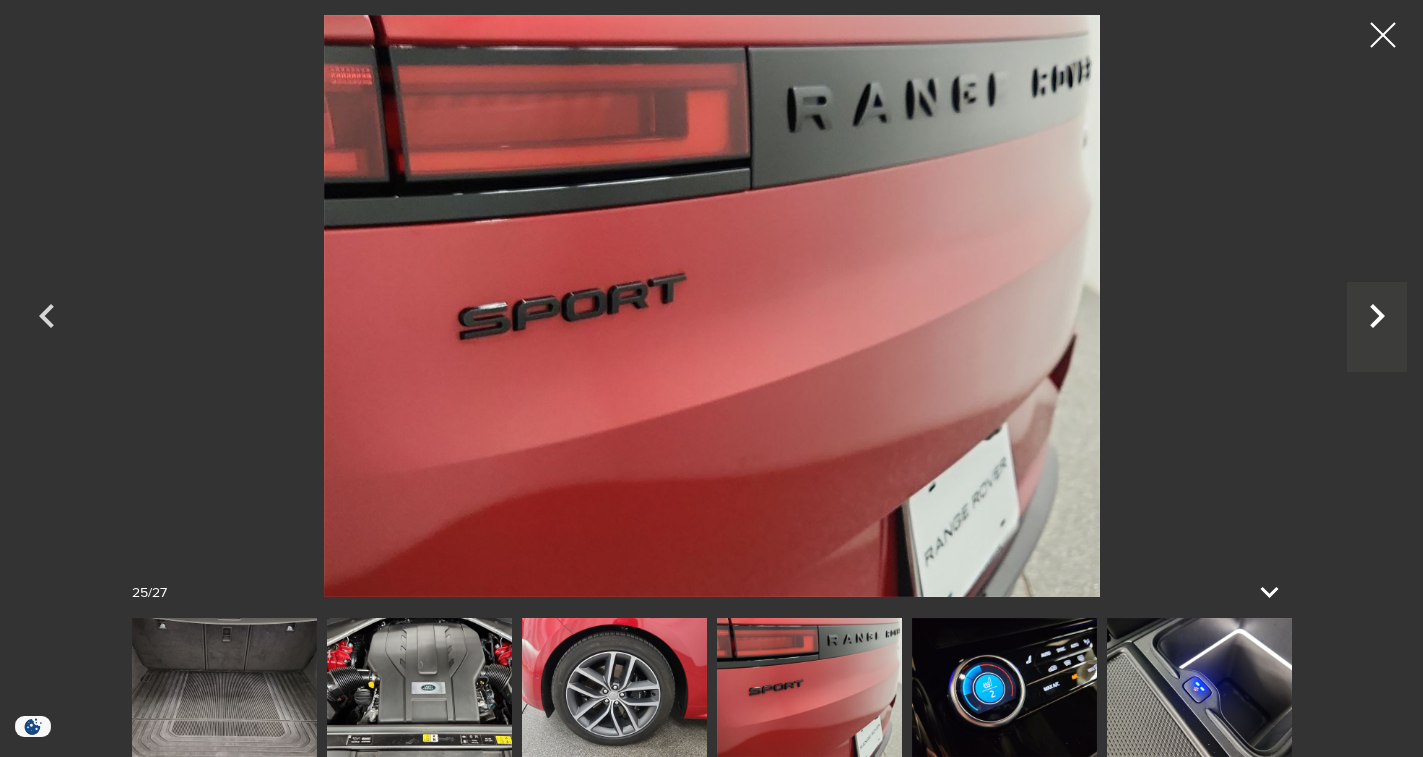 click 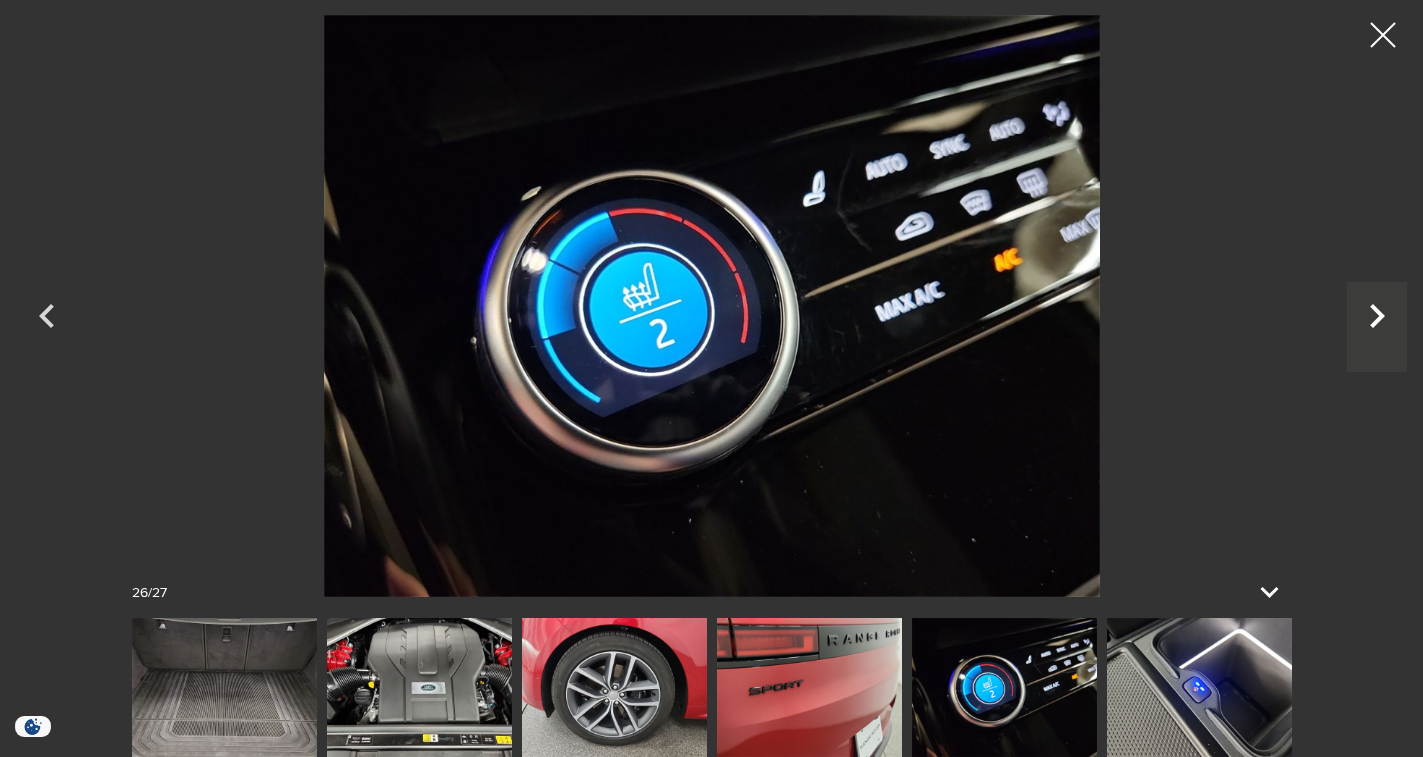 click 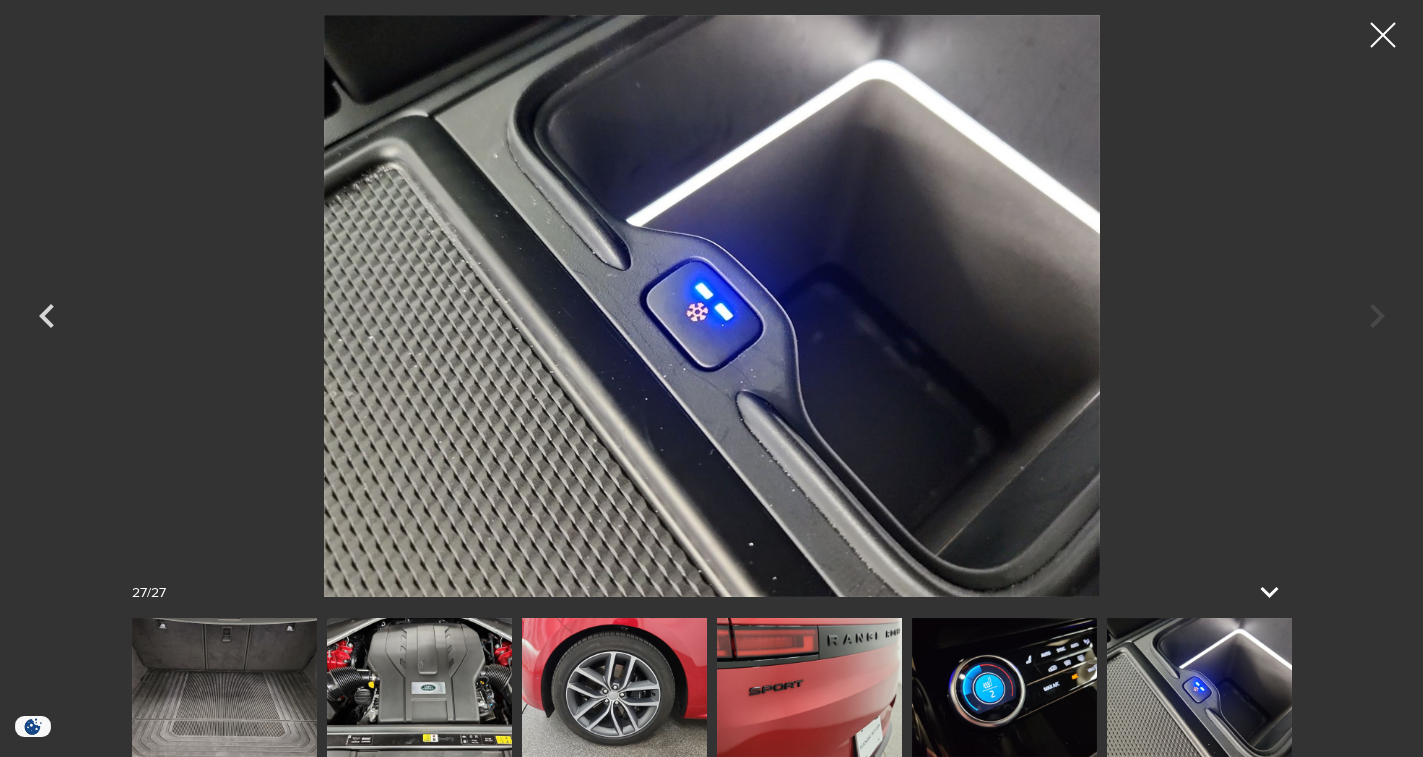 click at bounding box center (712, 306) 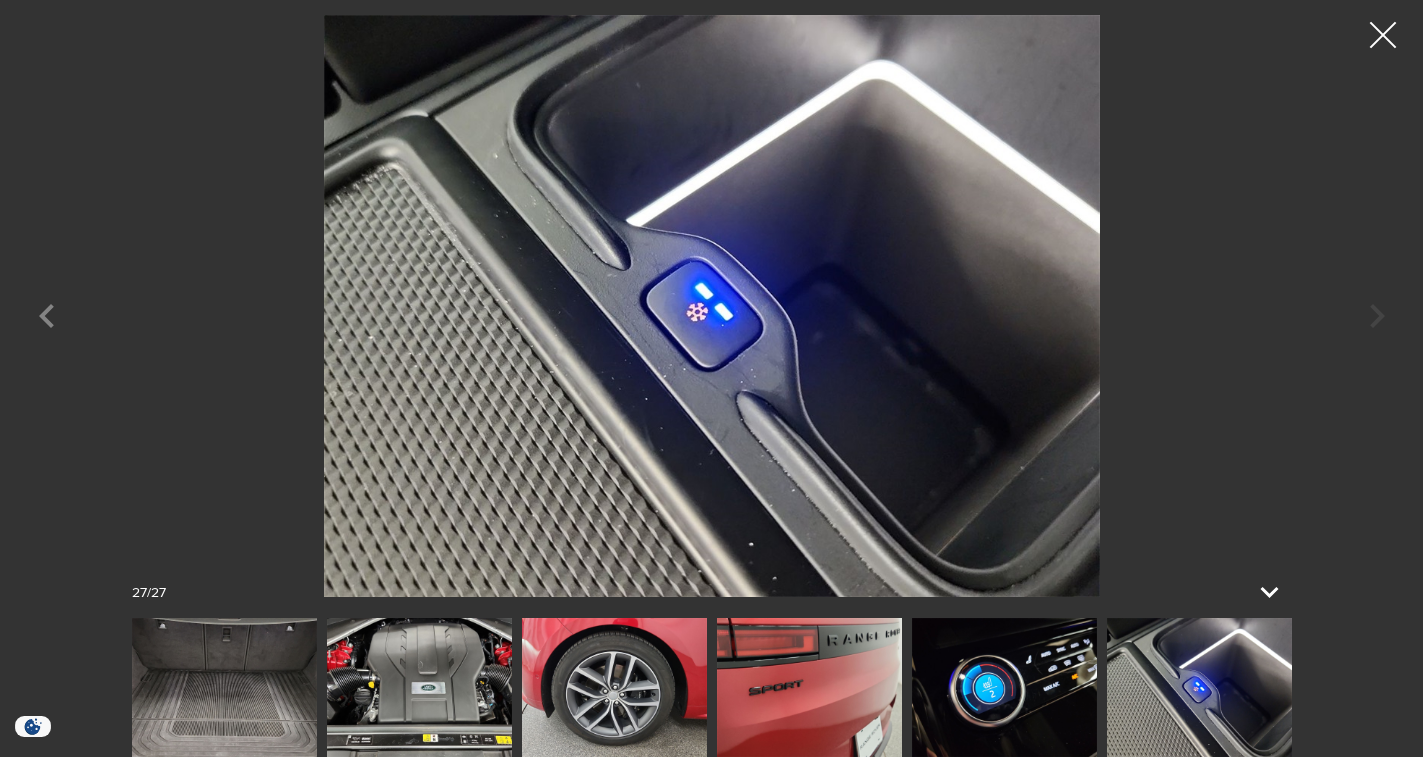 click at bounding box center [1383, 35] 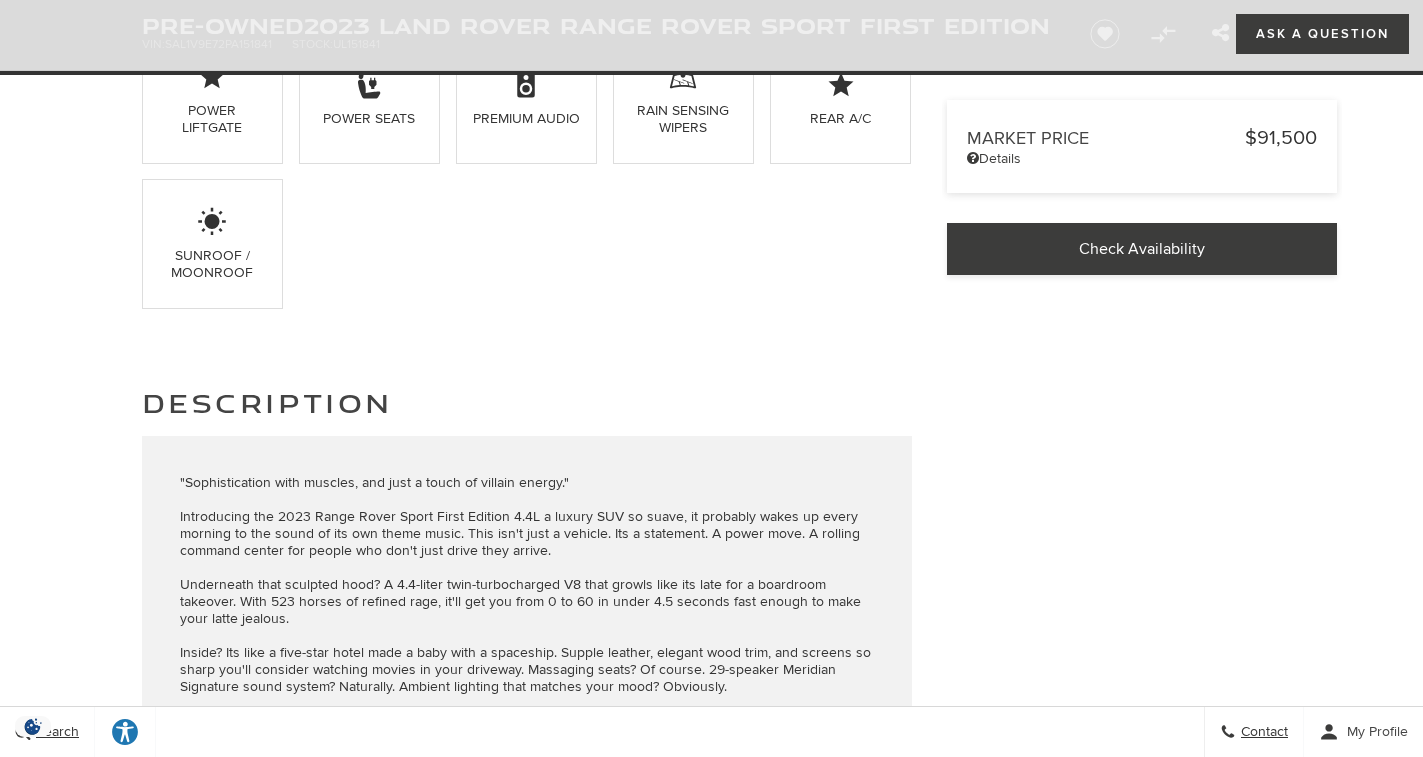 scroll, scrollTop: 1500, scrollLeft: 0, axis: vertical 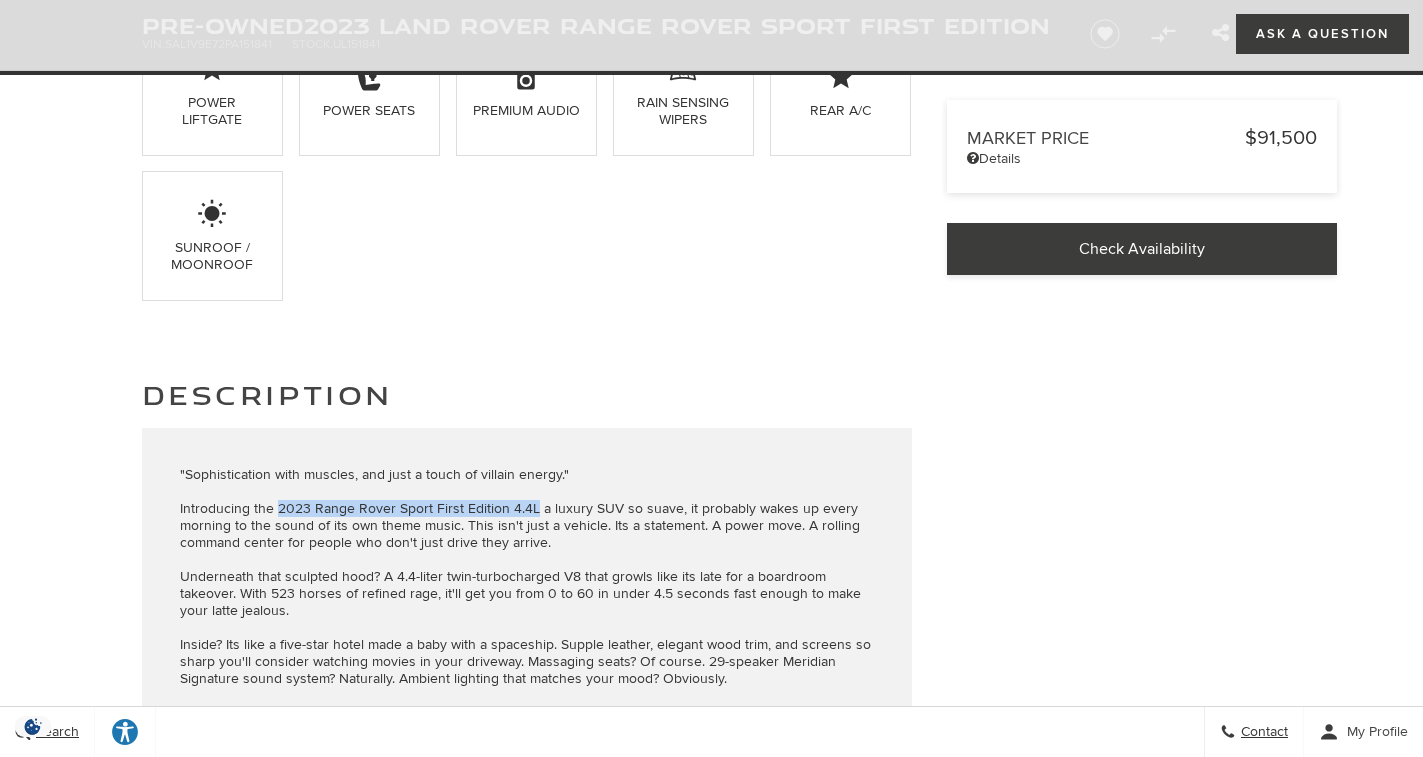 drag, startPoint x: 277, startPoint y: 509, endPoint x: 531, endPoint y: 508, distance: 254.00197 